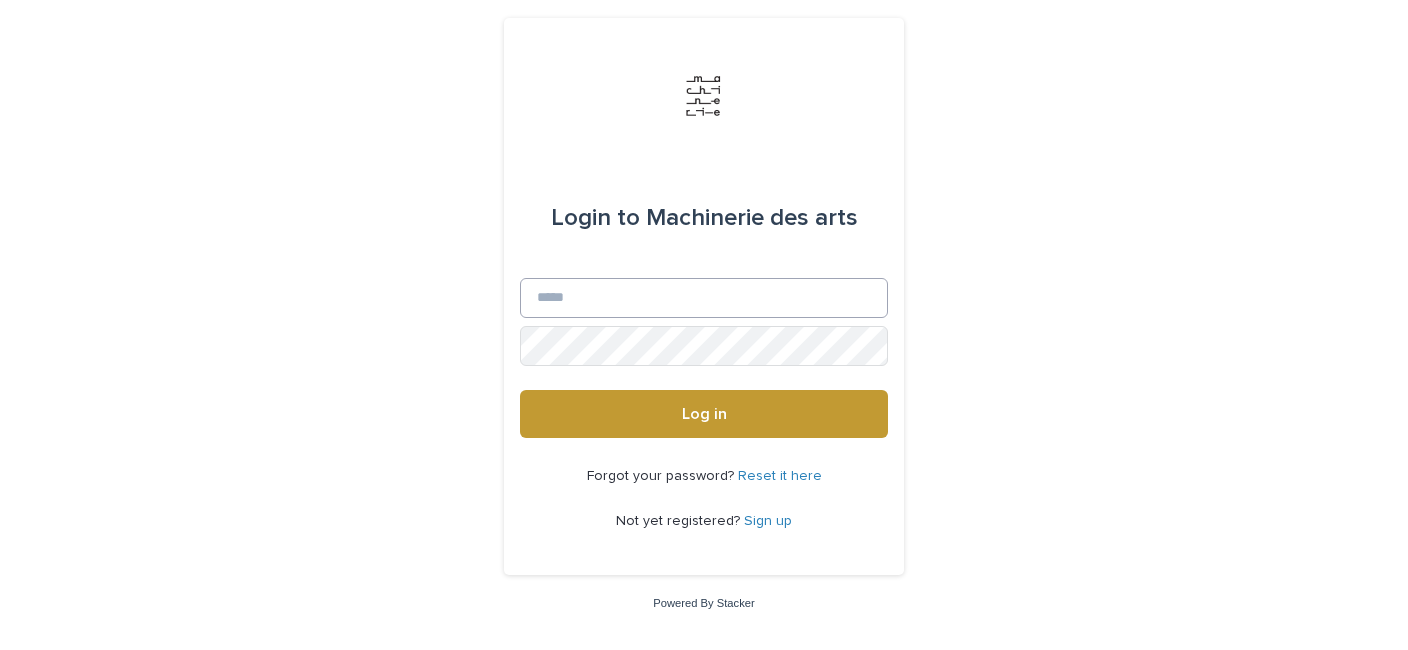 scroll, scrollTop: 0, scrollLeft: 0, axis: both 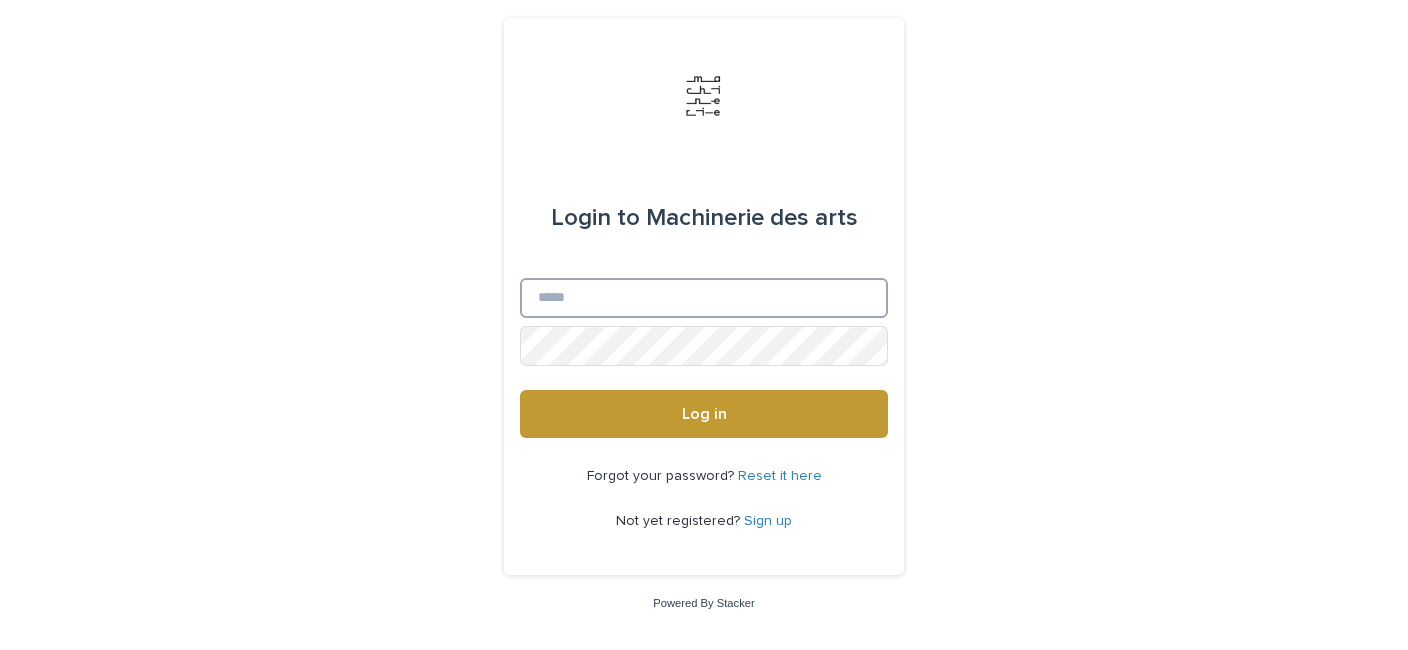 click on "Email" at bounding box center (704, 298) 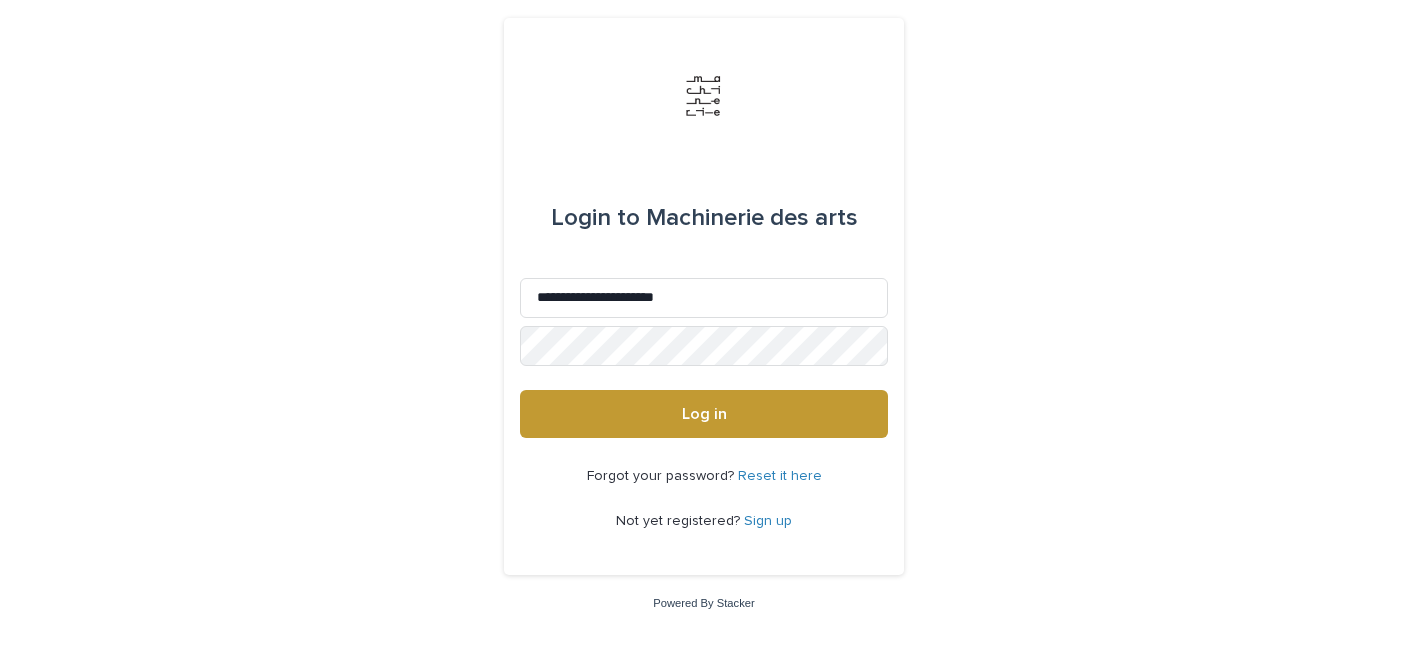 click on "Reset it here" at bounding box center (780, 476) 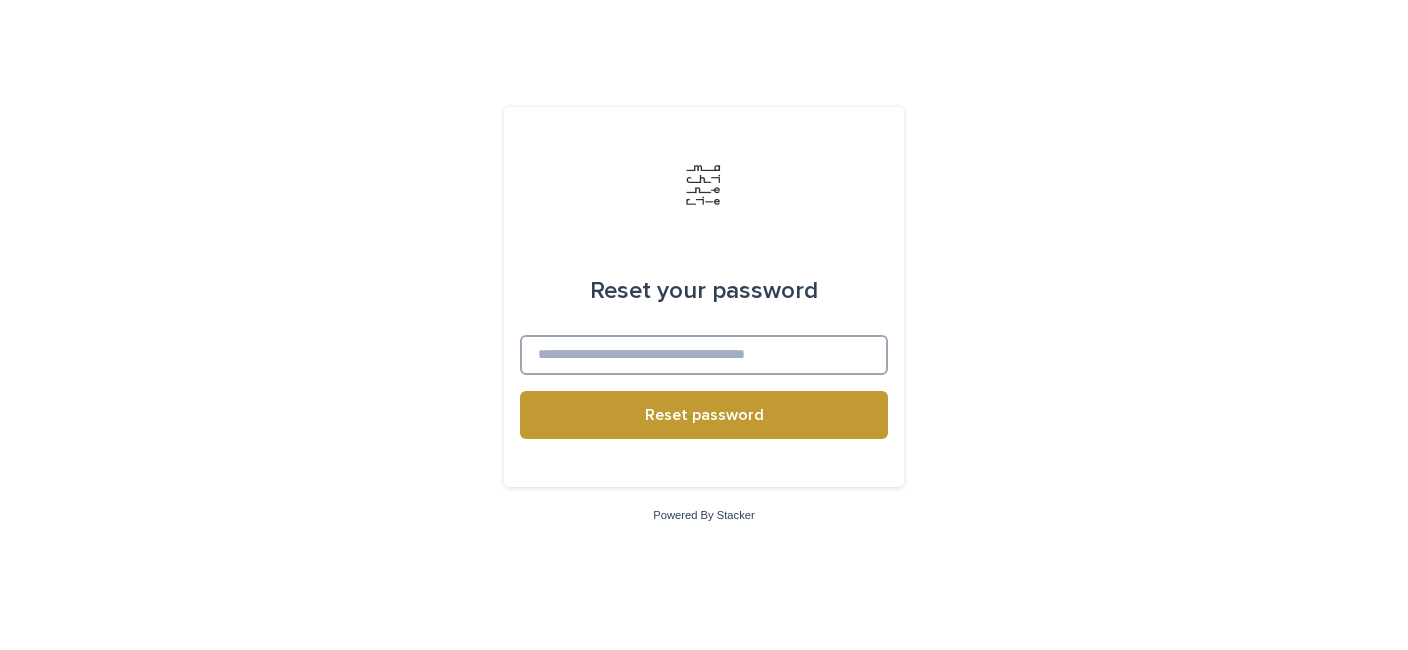 click at bounding box center [704, 355] 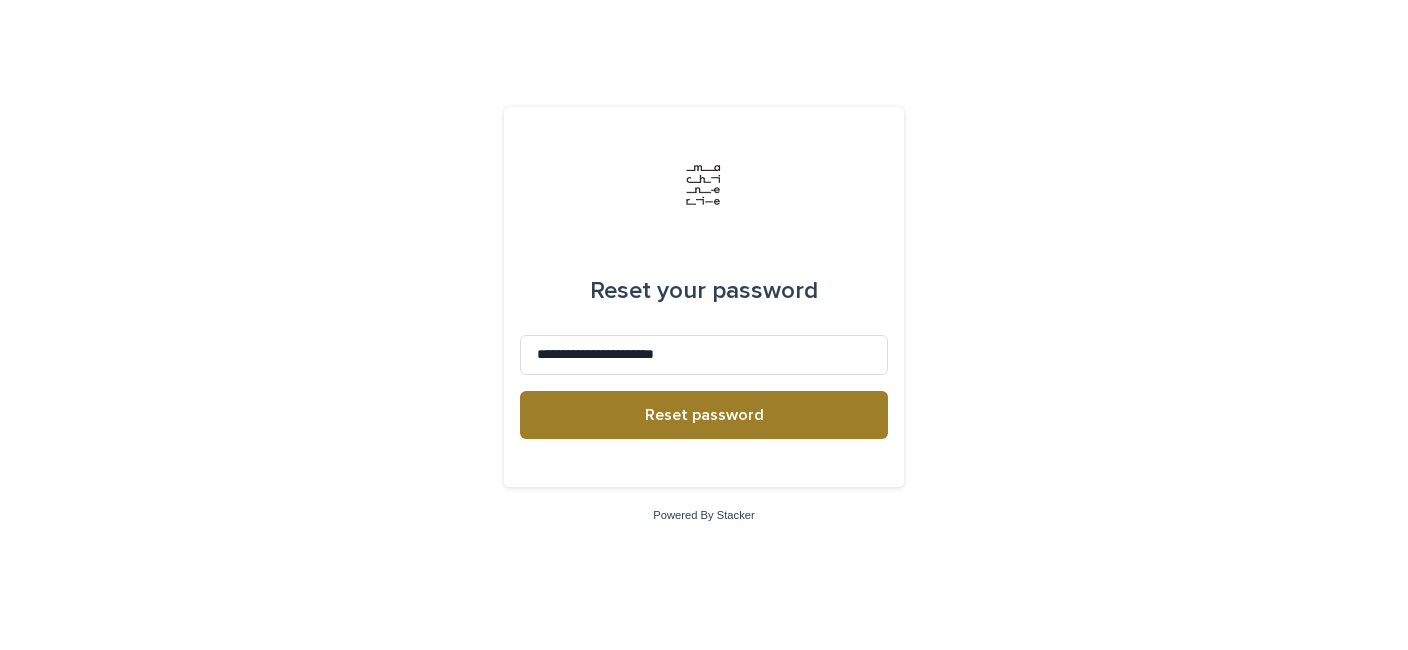 click on "Reset password" at bounding box center (704, 415) 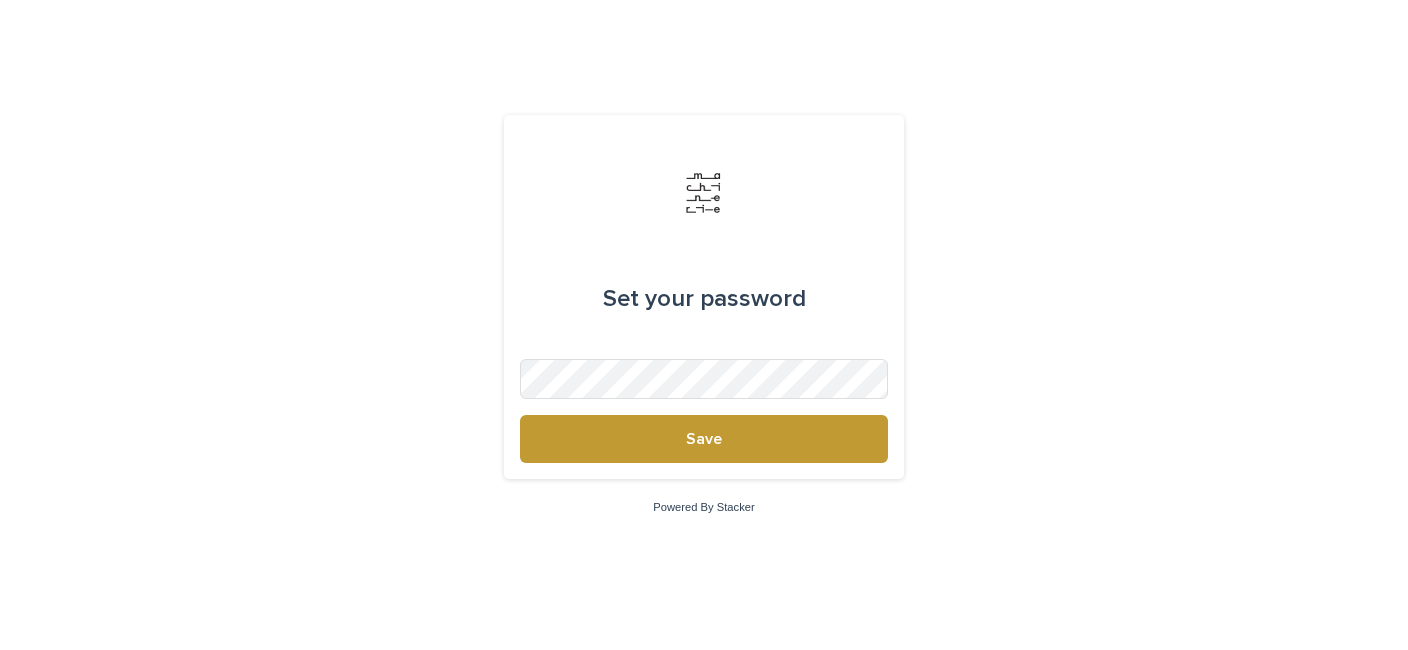 scroll, scrollTop: 0, scrollLeft: 0, axis: both 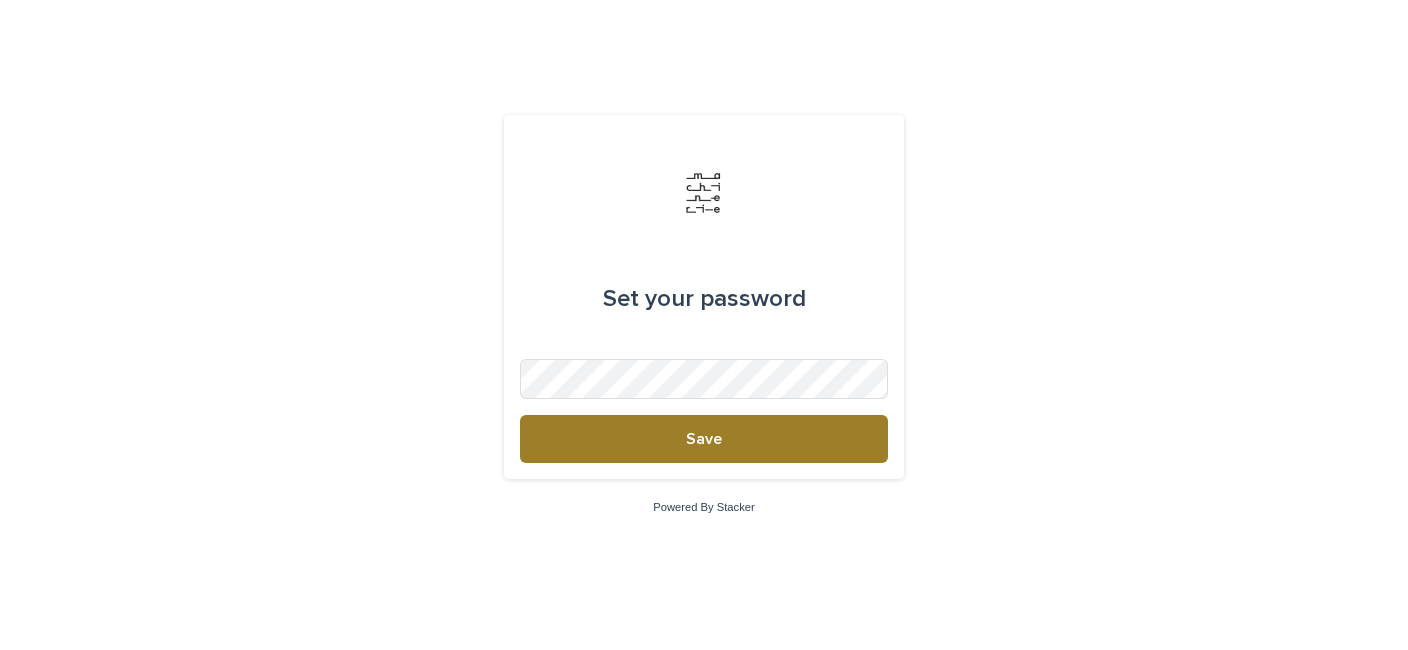 click on "Save" at bounding box center [704, 439] 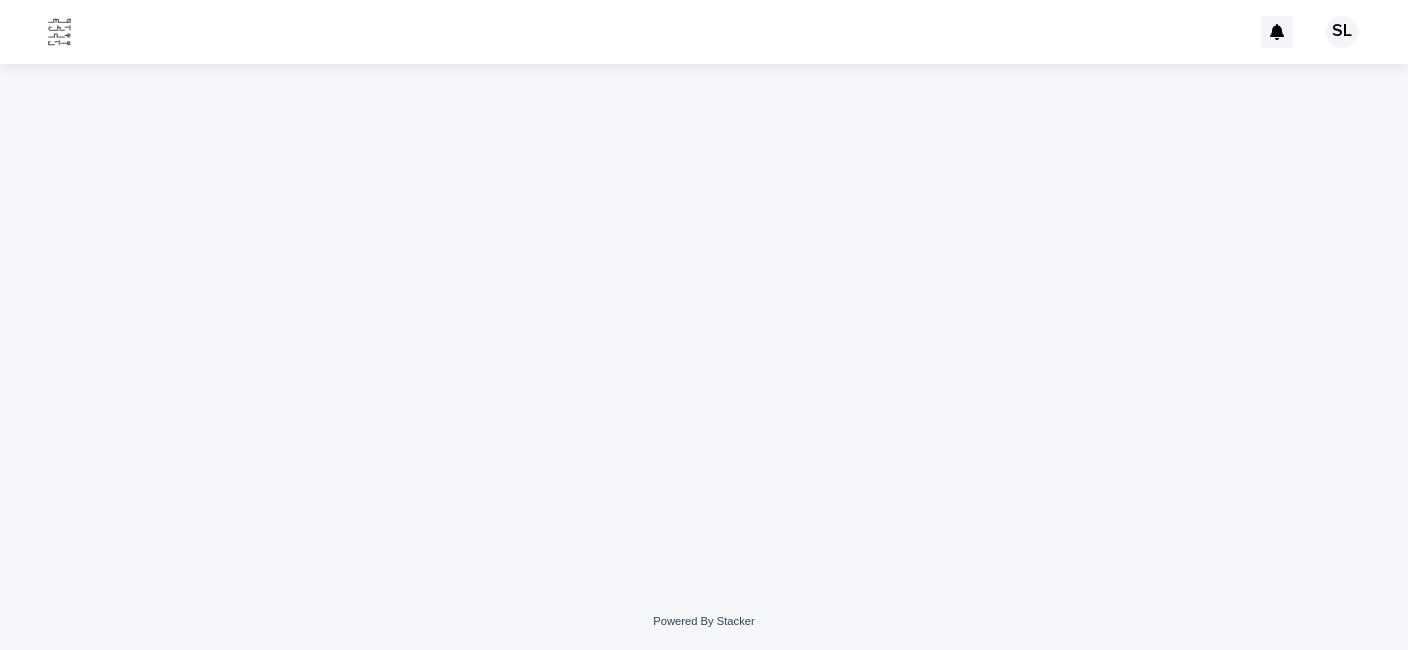scroll, scrollTop: 0, scrollLeft: 0, axis: both 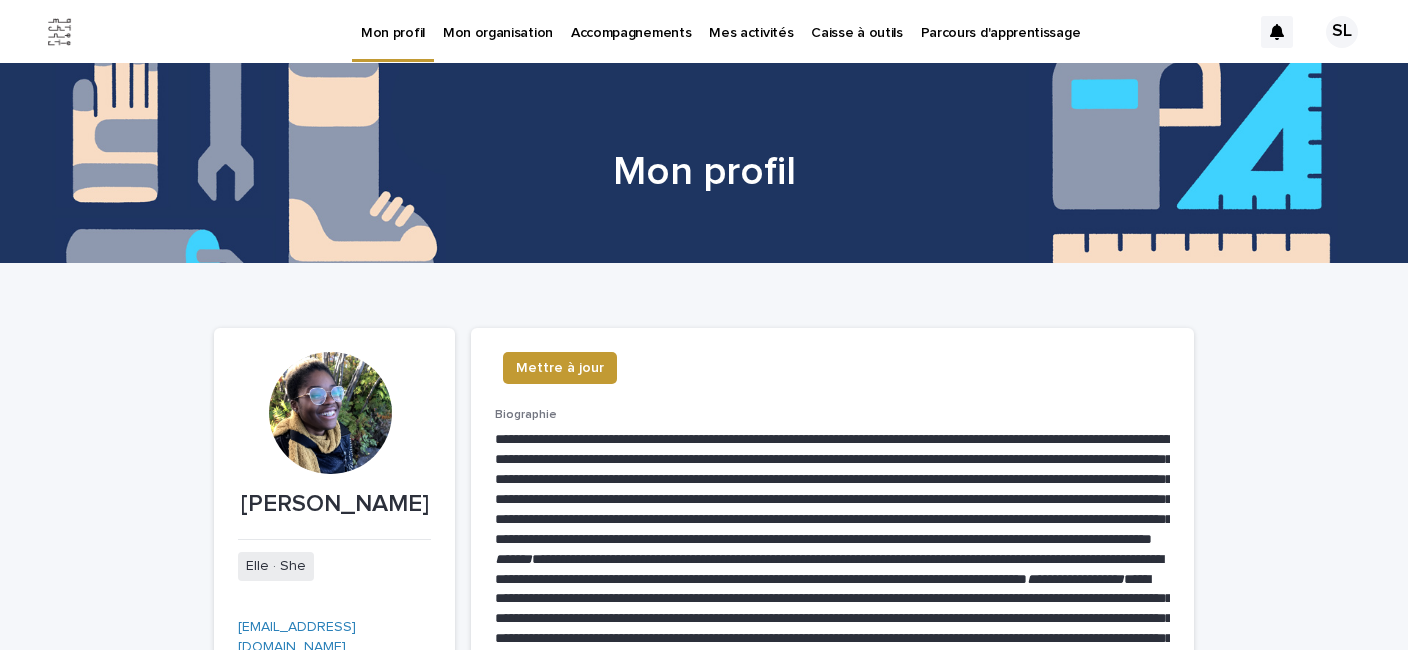 click on "Caisse à outils" at bounding box center (856, 21) 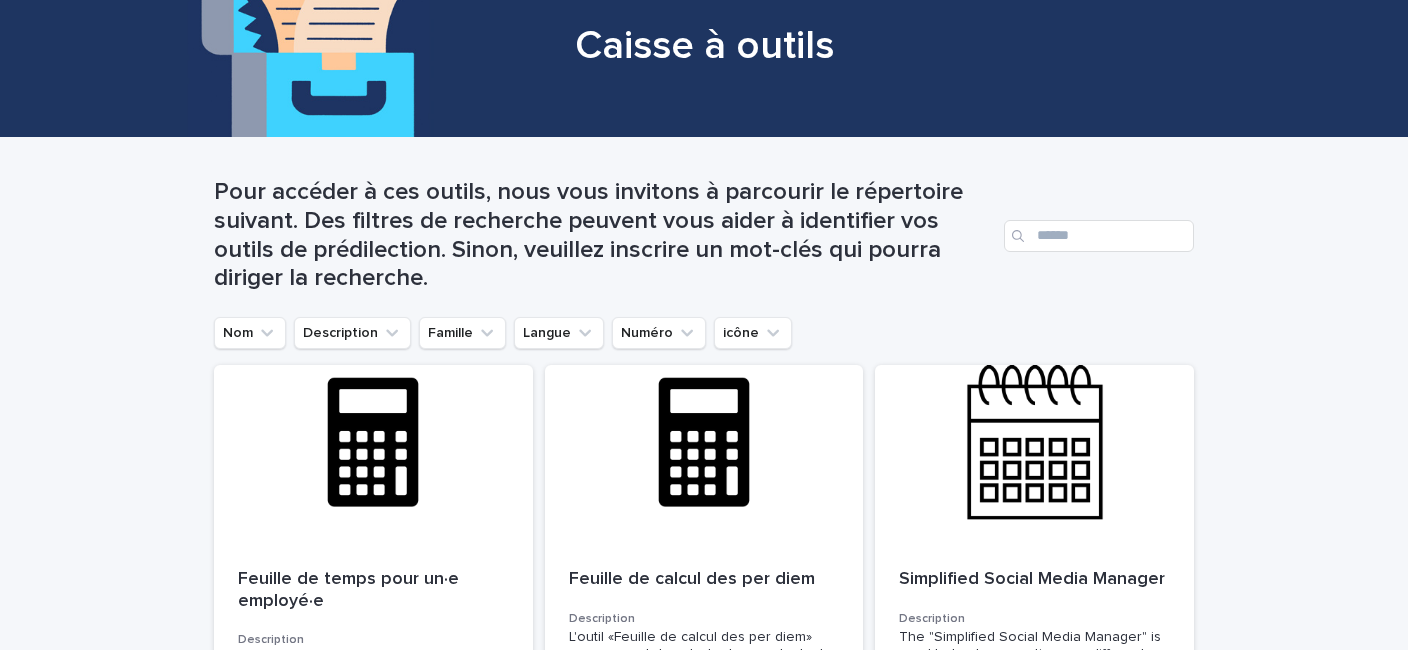 scroll, scrollTop: 163, scrollLeft: 0, axis: vertical 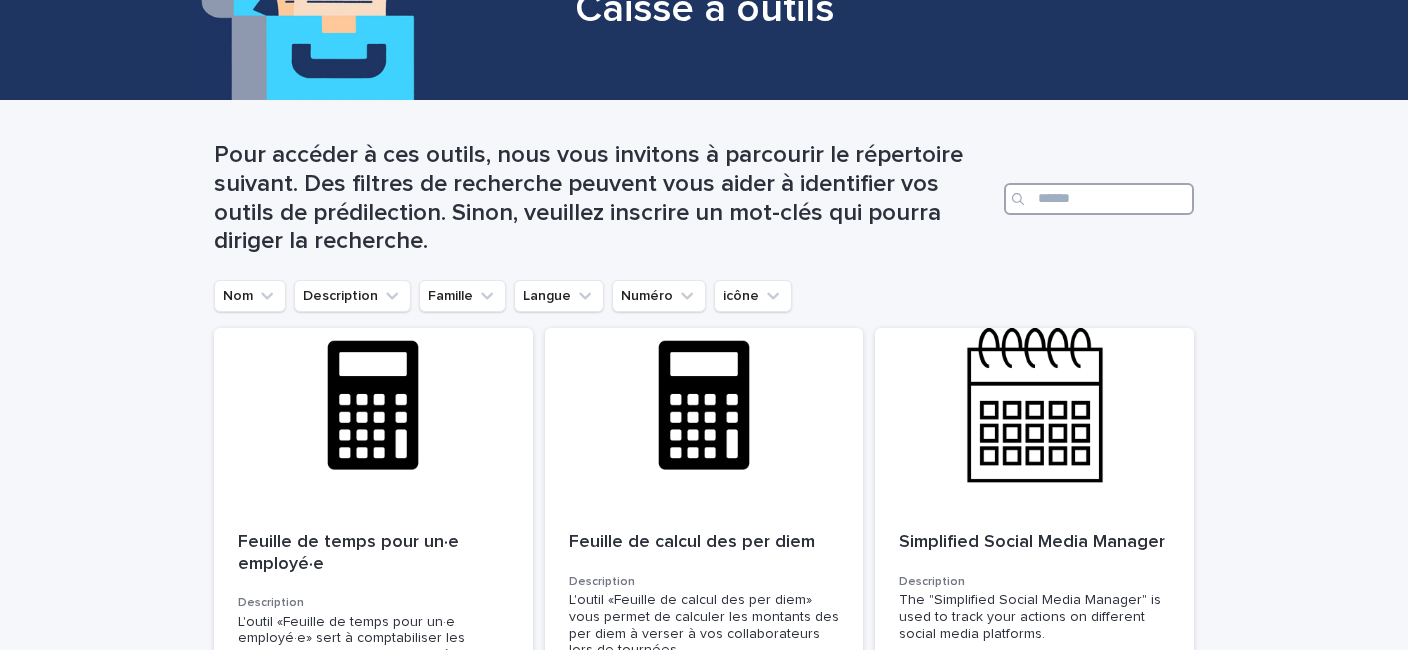 click at bounding box center [1099, 199] 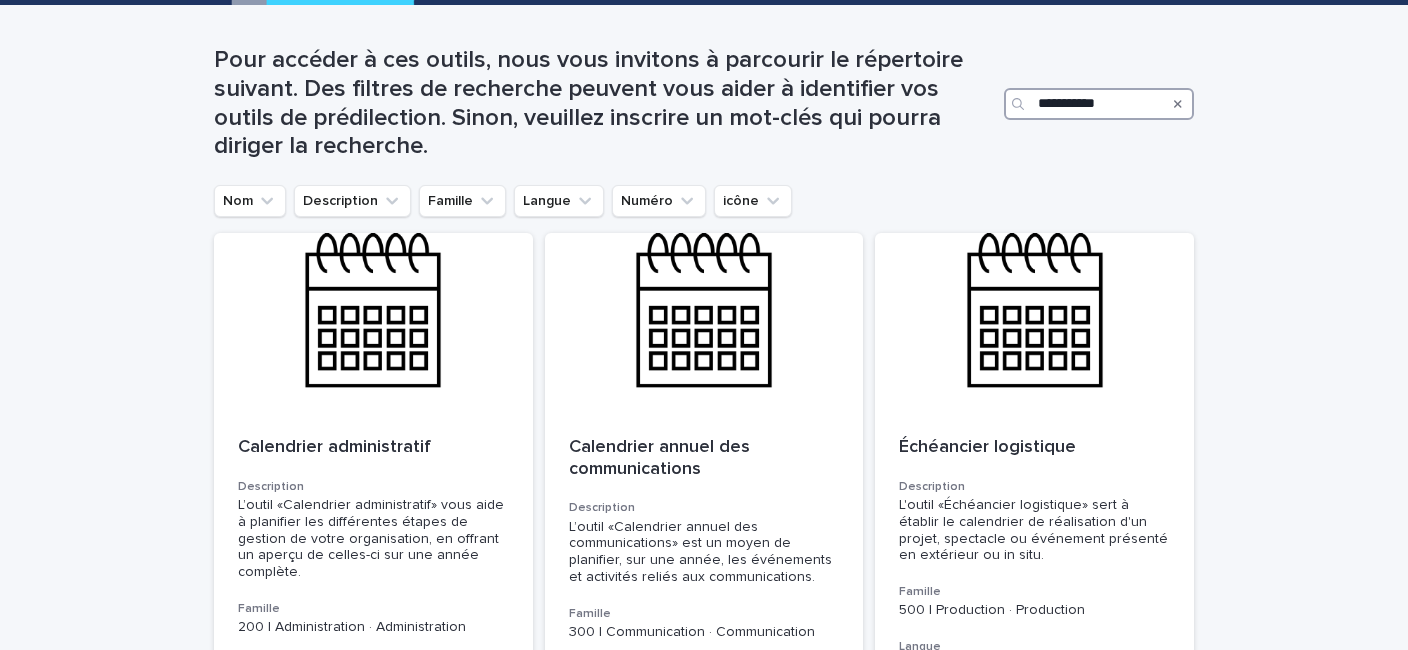 scroll, scrollTop: 0, scrollLeft: 0, axis: both 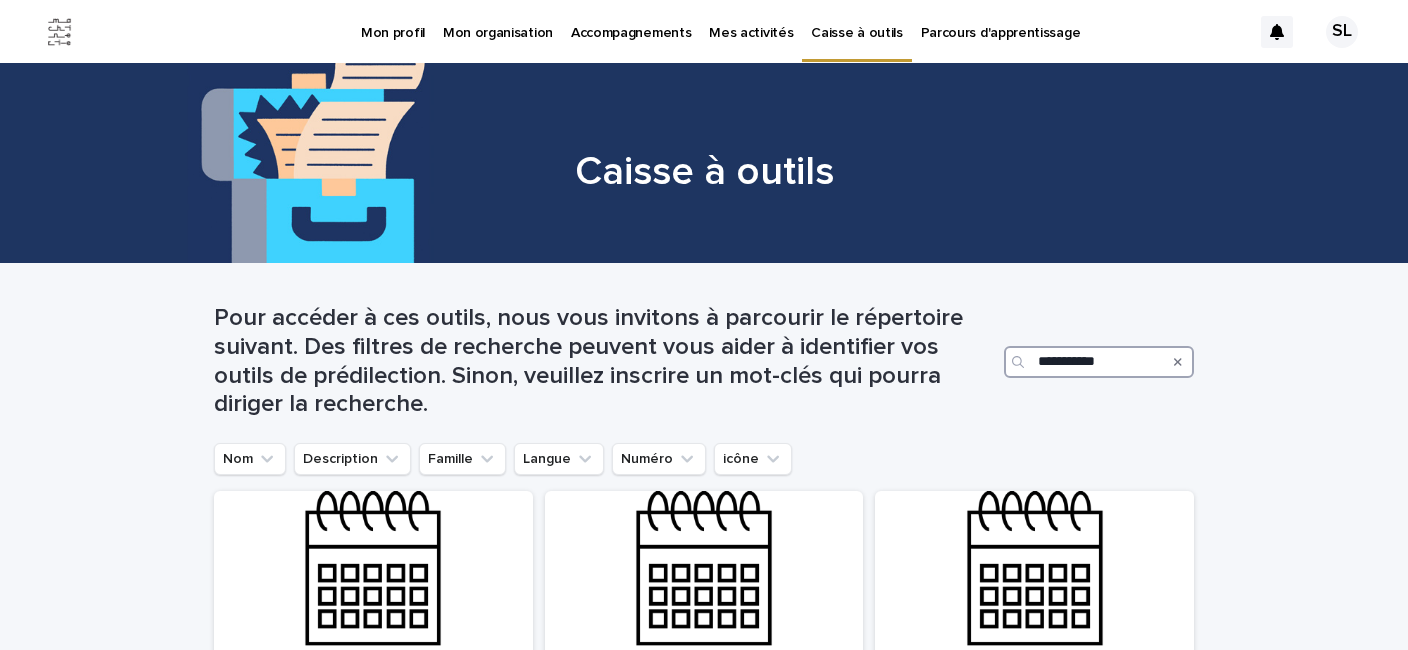 drag, startPoint x: 1114, startPoint y: 359, endPoint x: 976, endPoint y: 346, distance: 138.61096 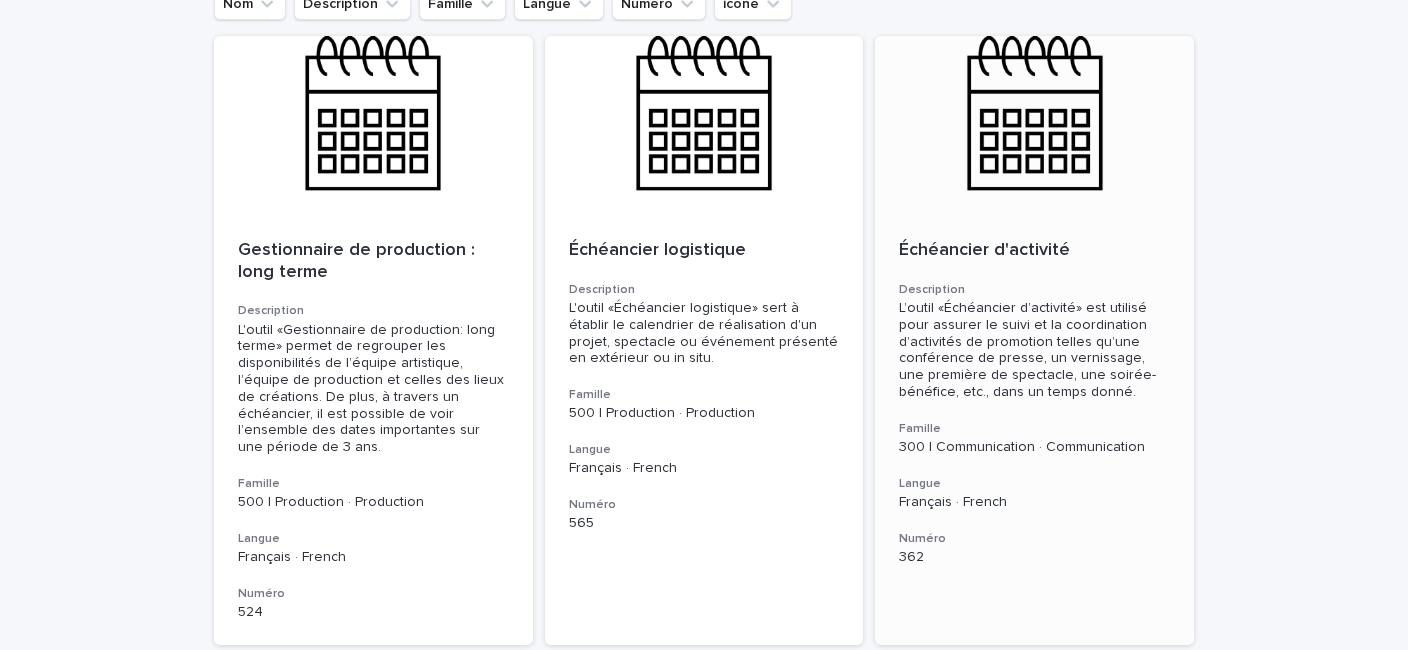 scroll, scrollTop: 456, scrollLeft: 0, axis: vertical 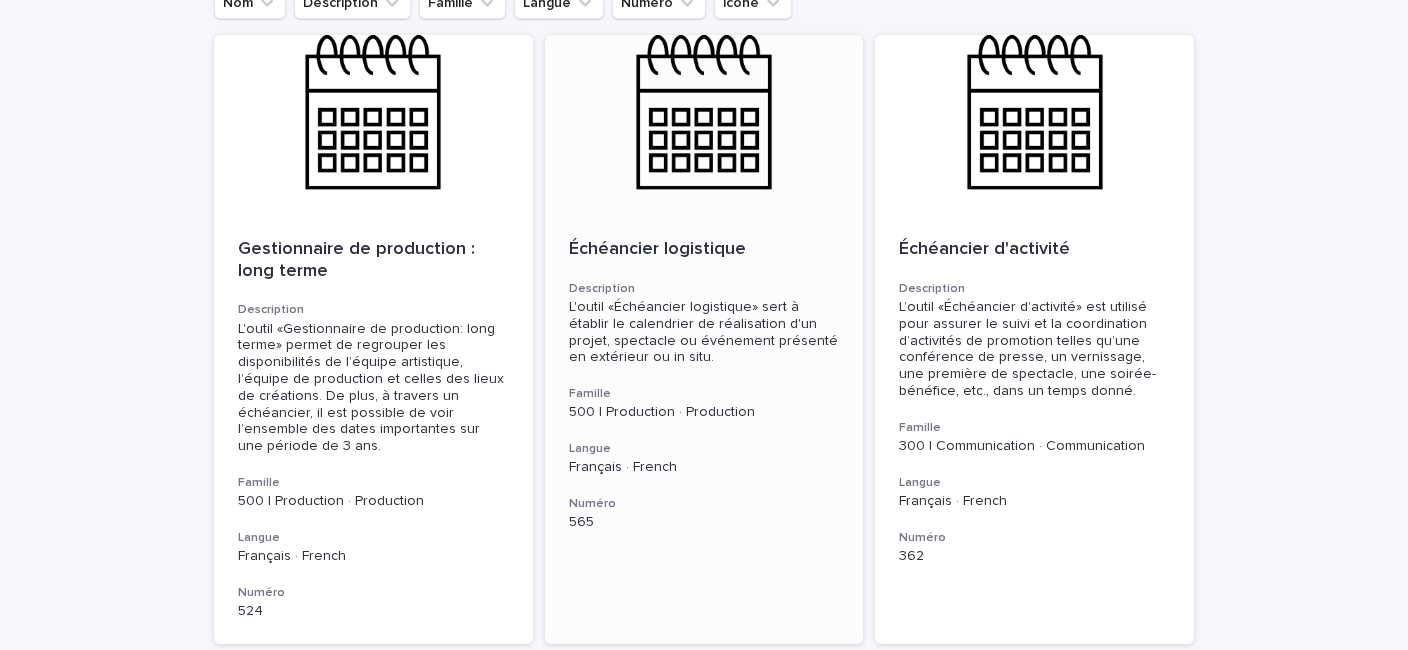 type on "**********" 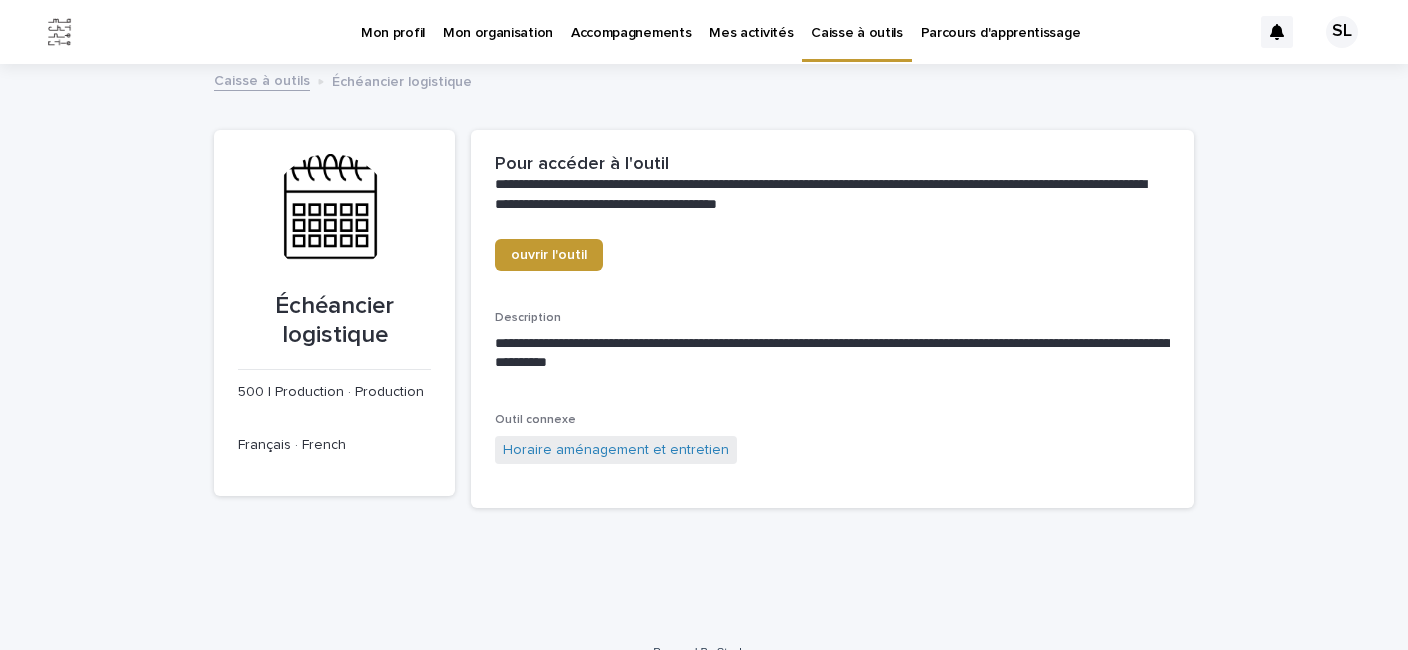 click on "ouvrir l'outil" at bounding box center [832, 263] 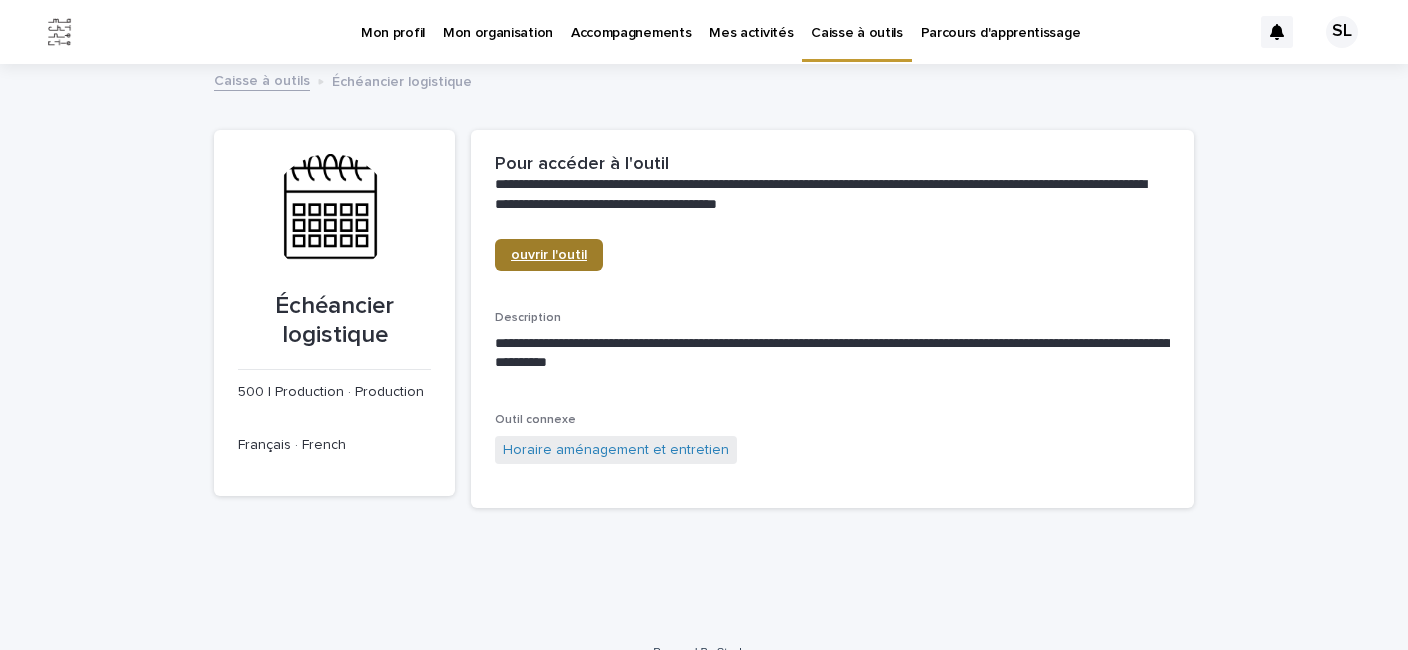 click on "ouvrir l'outil" at bounding box center (549, 255) 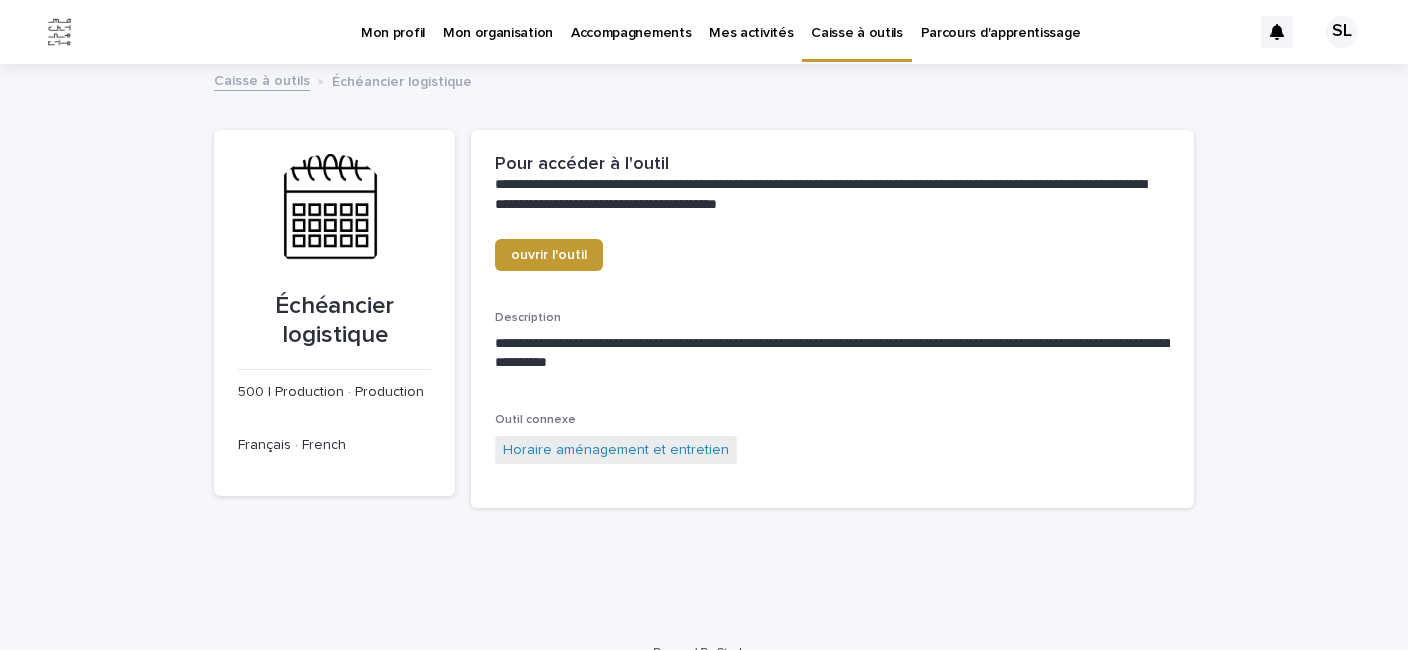 click on "Caisse à outils" at bounding box center [262, 79] 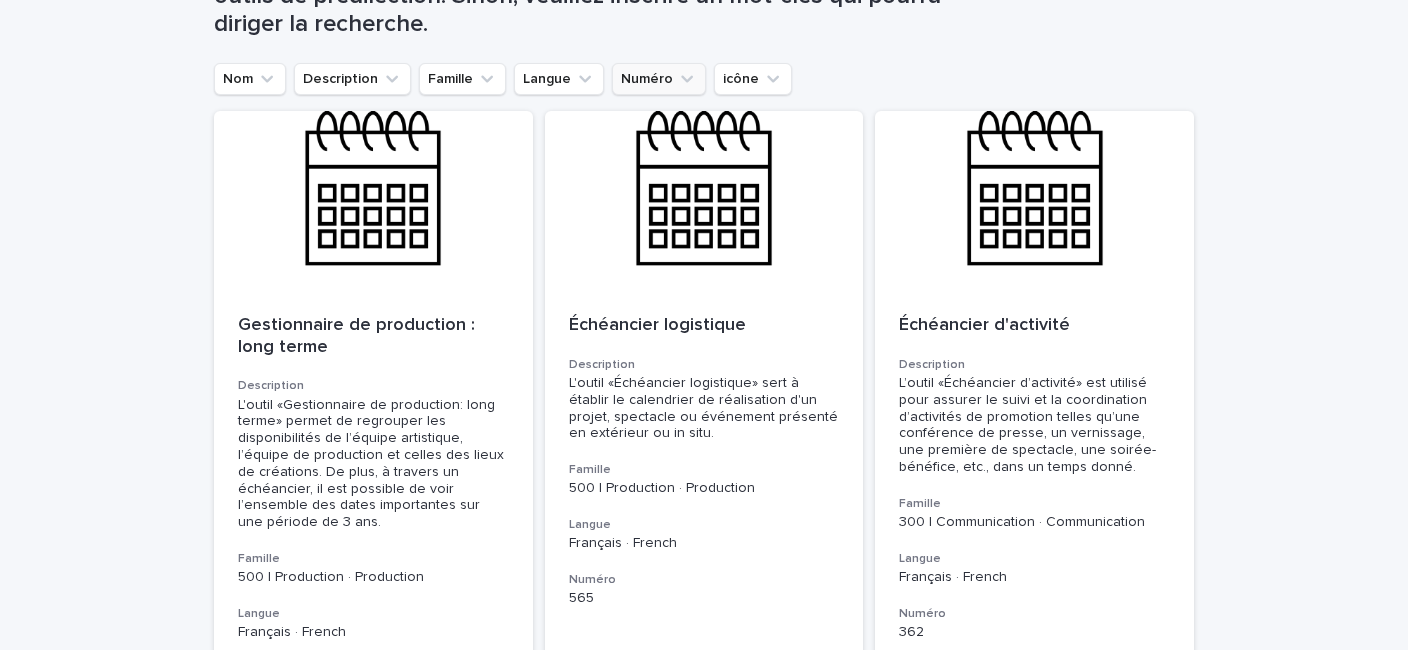 scroll, scrollTop: 390, scrollLeft: 0, axis: vertical 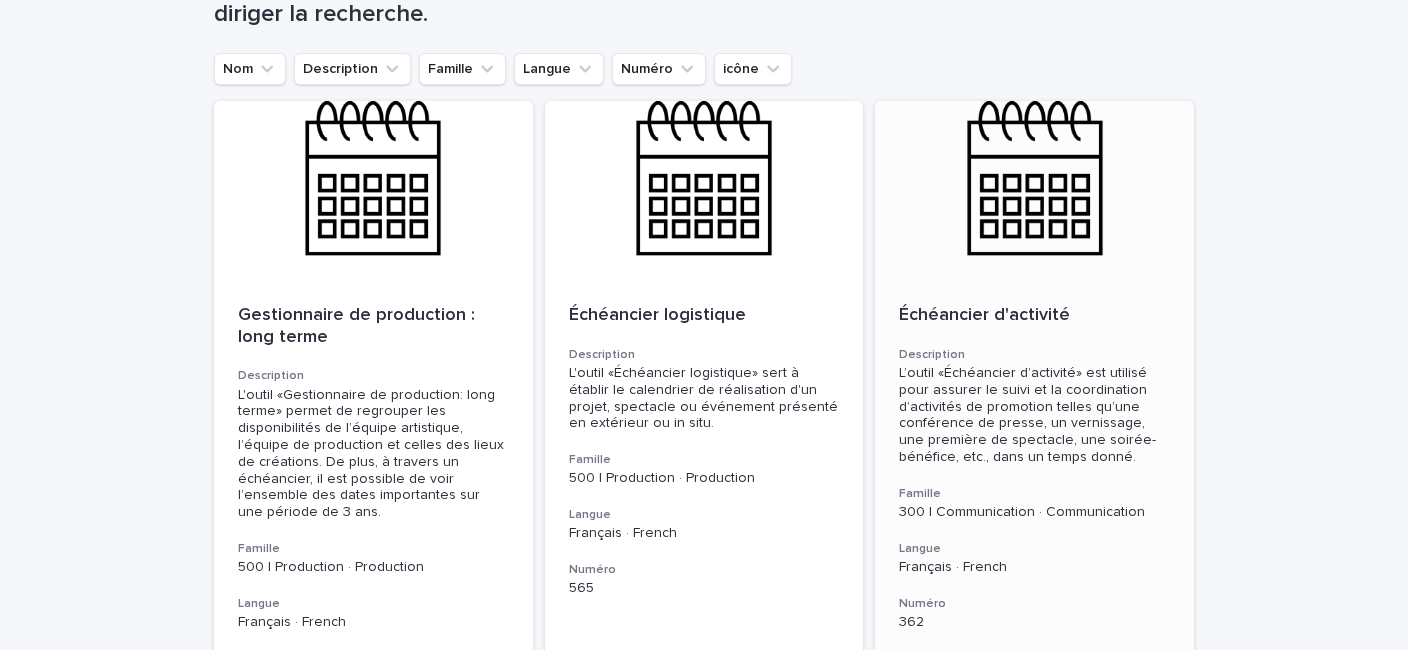 click on "Échéancier d'activité" at bounding box center [1034, 316] 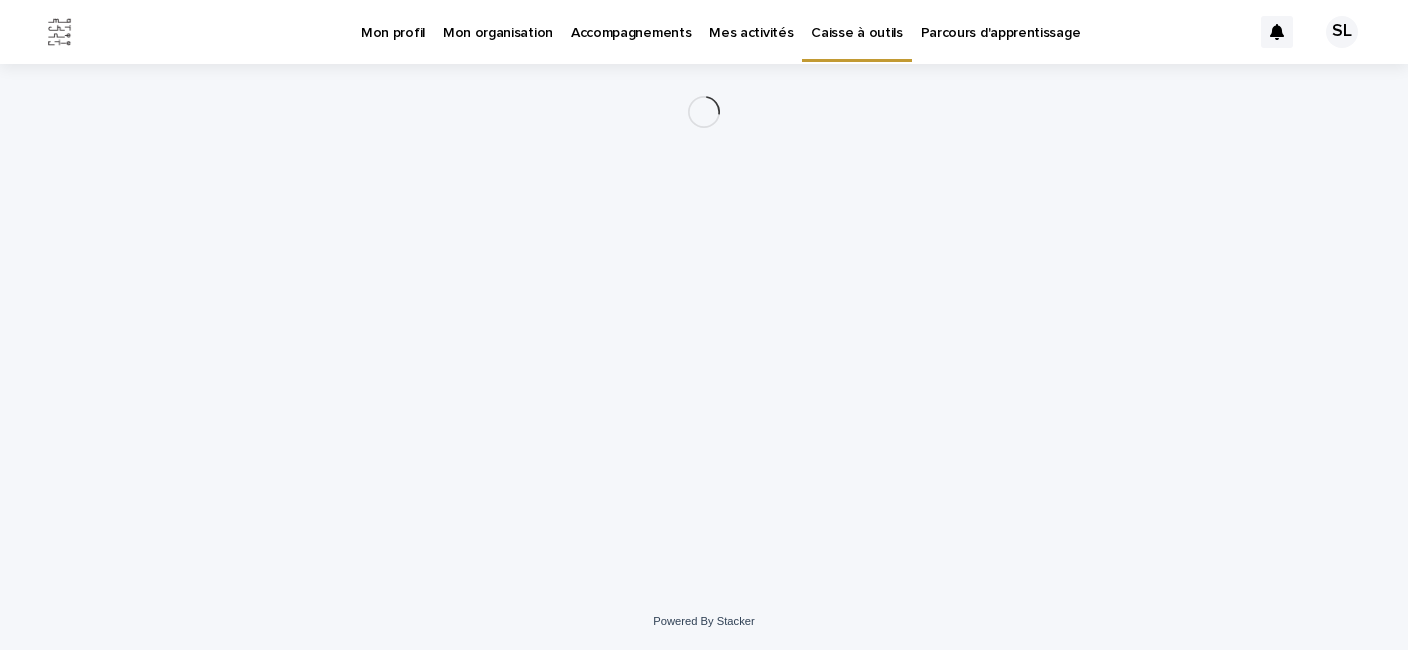 scroll, scrollTop: 0, scrollLeft: 0, axis: both 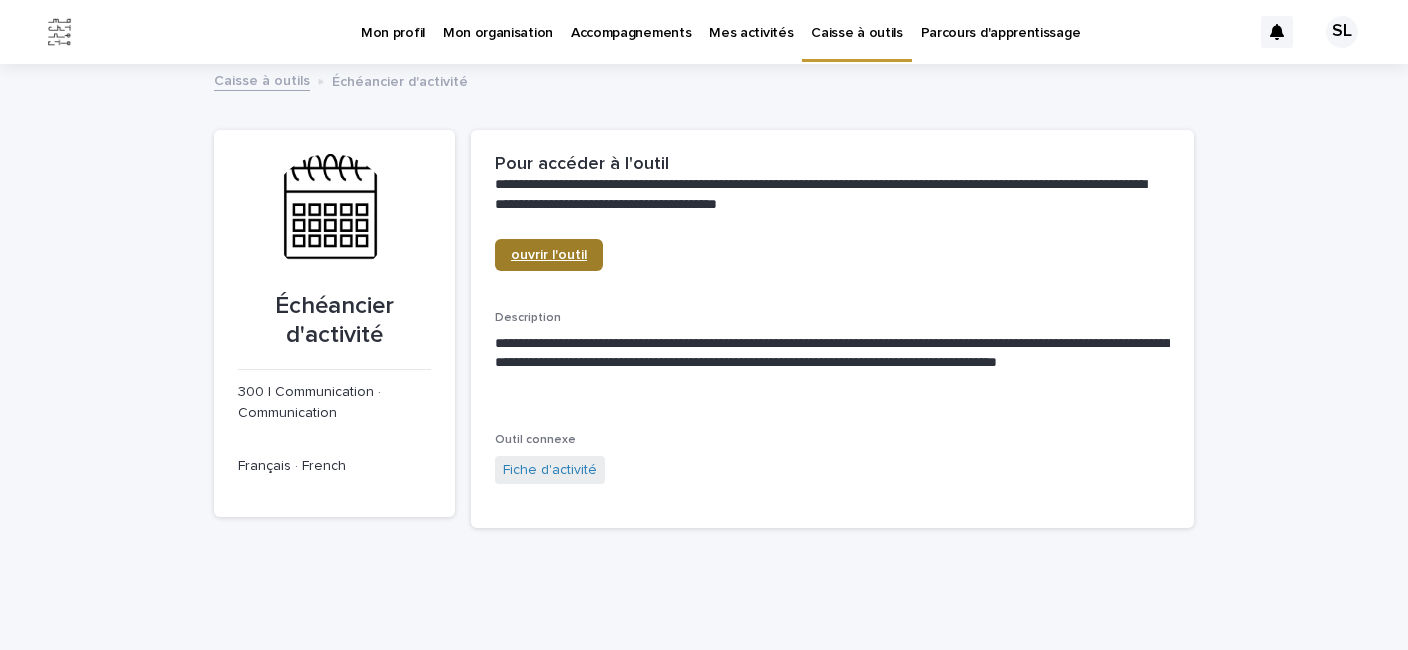 click on "ouvrir l'outil" at bounding box center (549, 255) 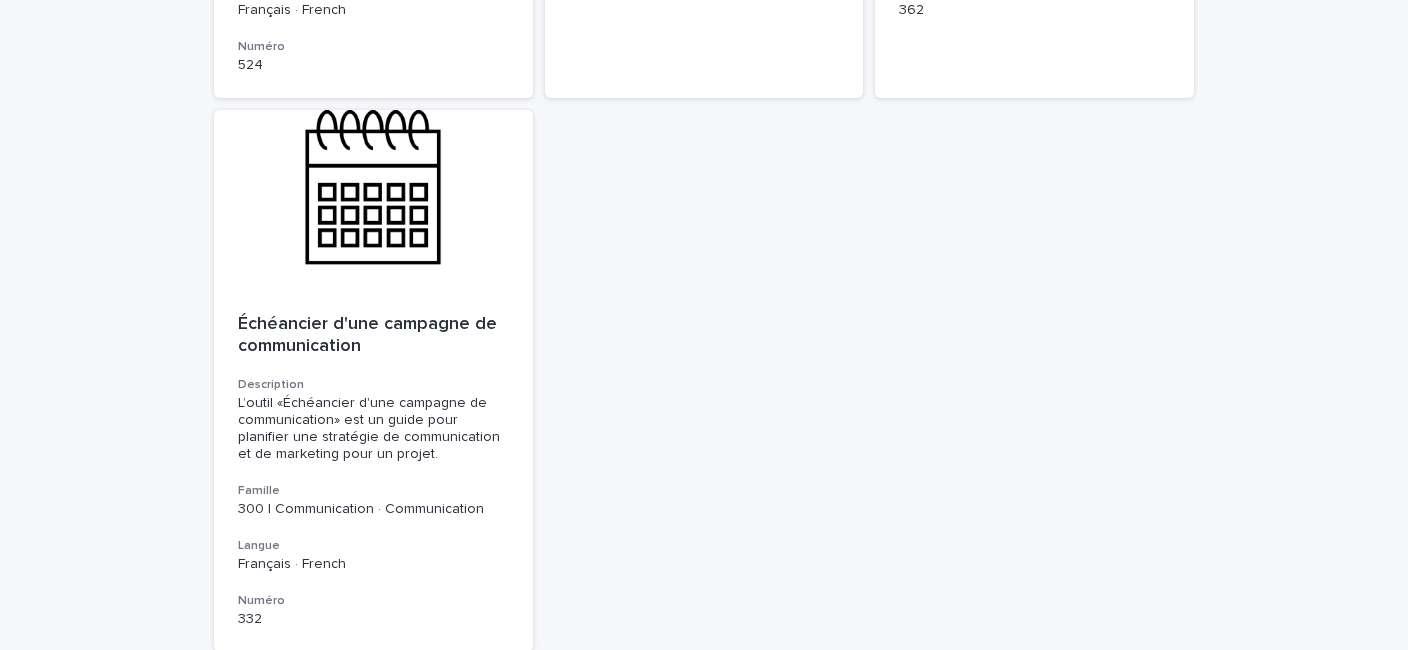 scroll, scrollTop: 0, scrollLeft: 0, axis: both 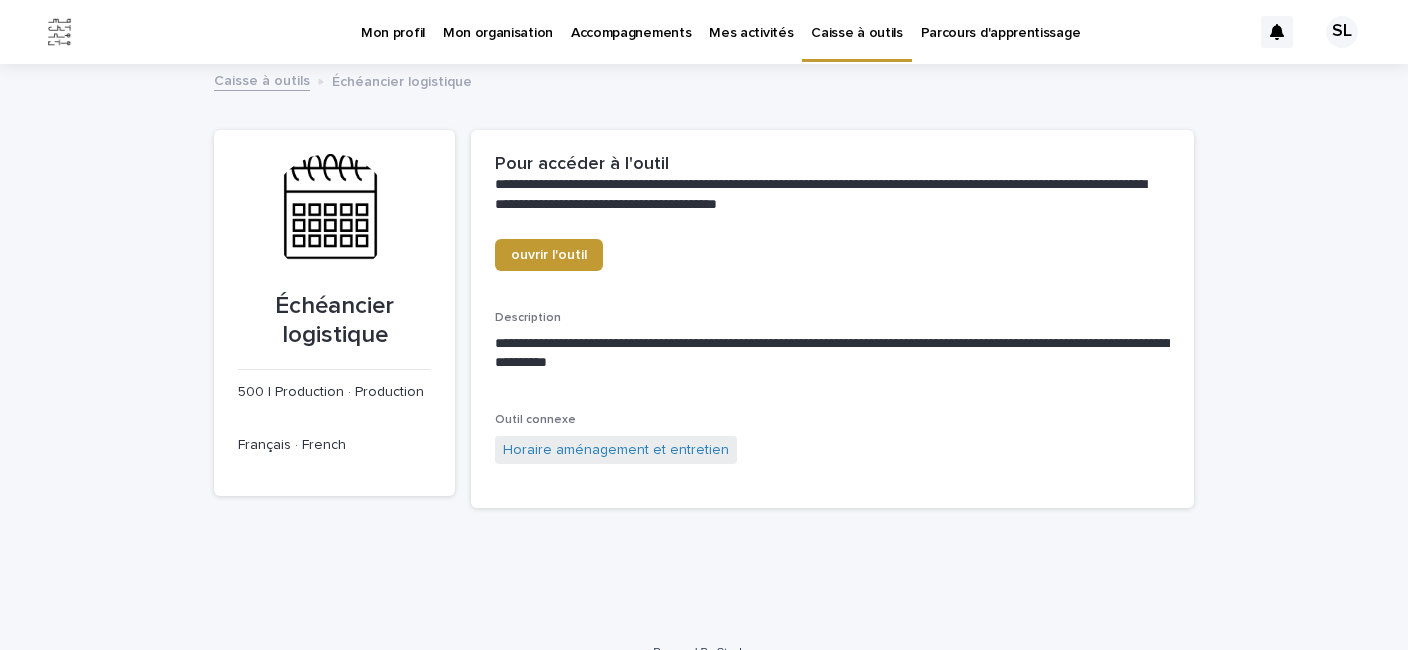 click on "Caisse à outils" at bounding box center [856, 21] 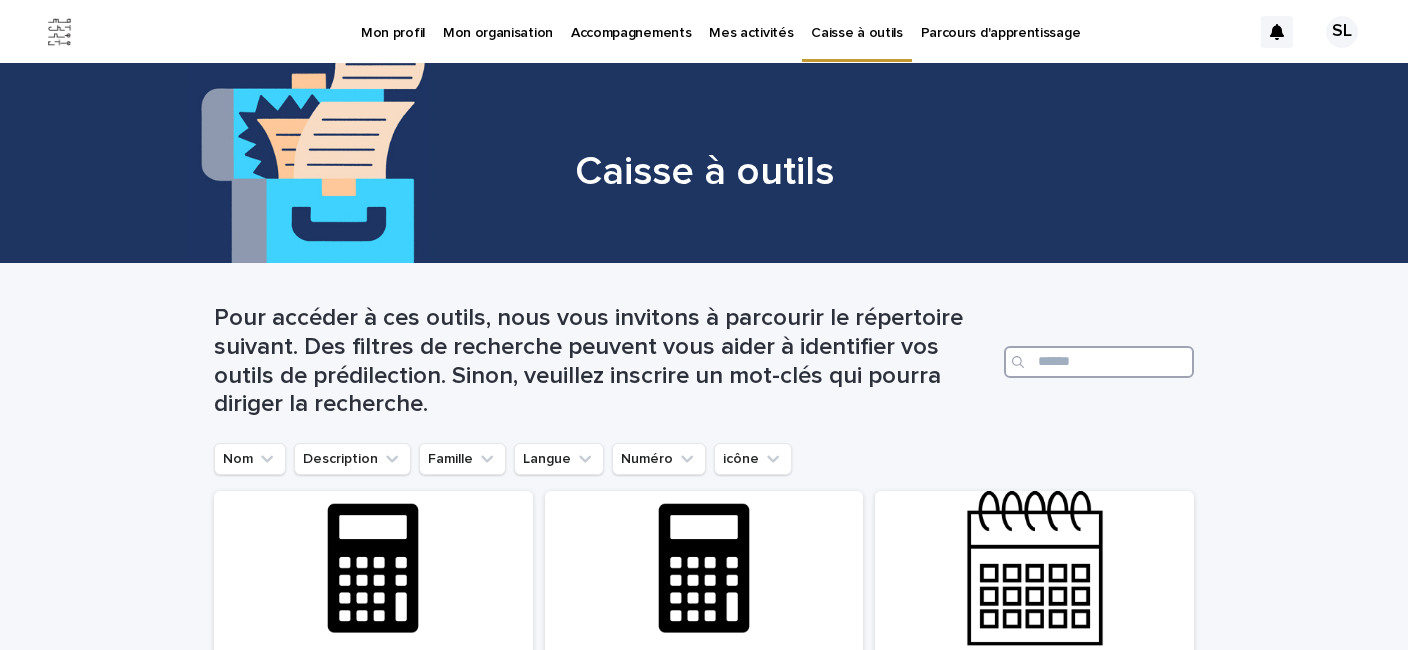 click at bounding box center [1099, 362] 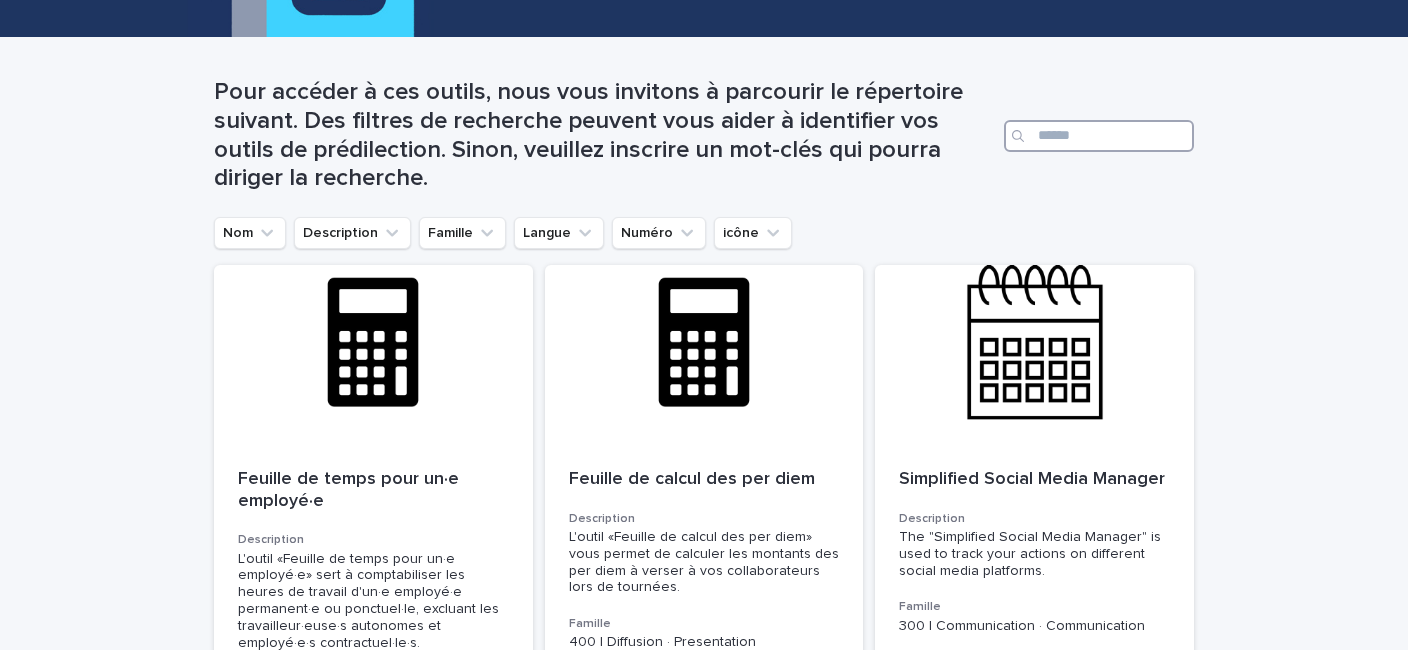 scroll, scrollTop: 228, scrollLeft: 0, axis: vertical 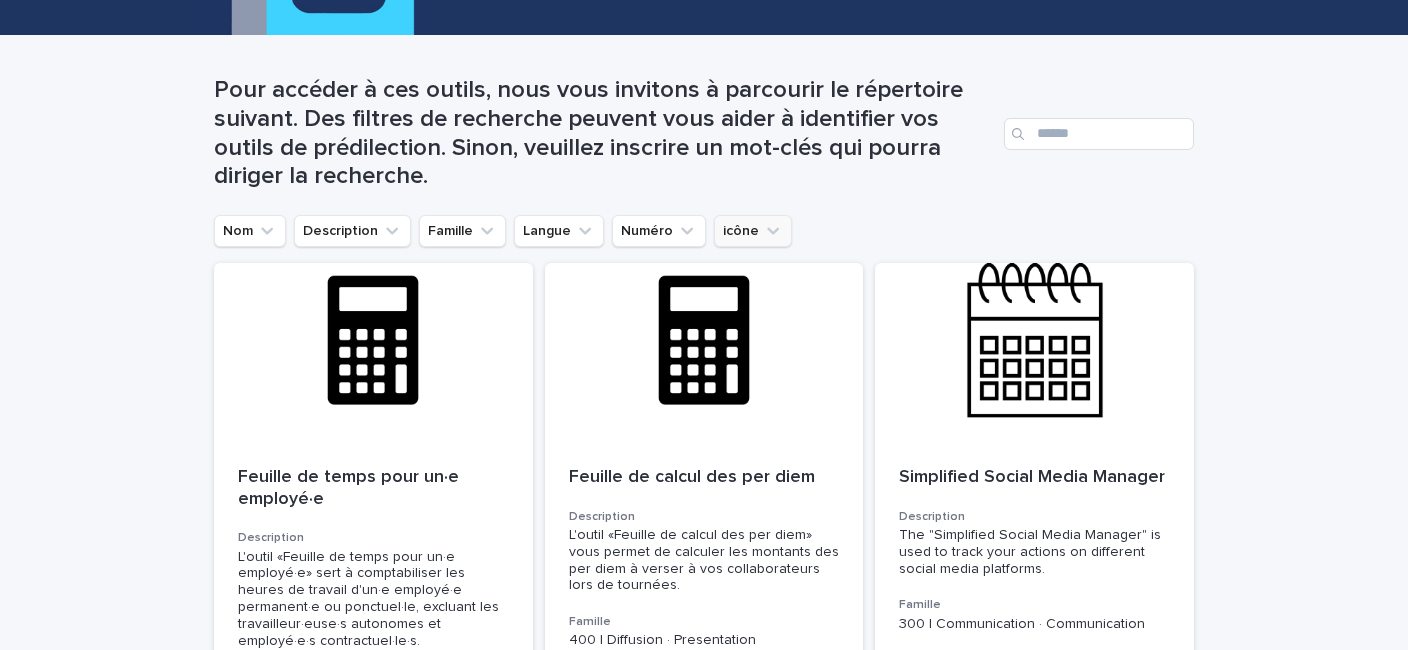 click 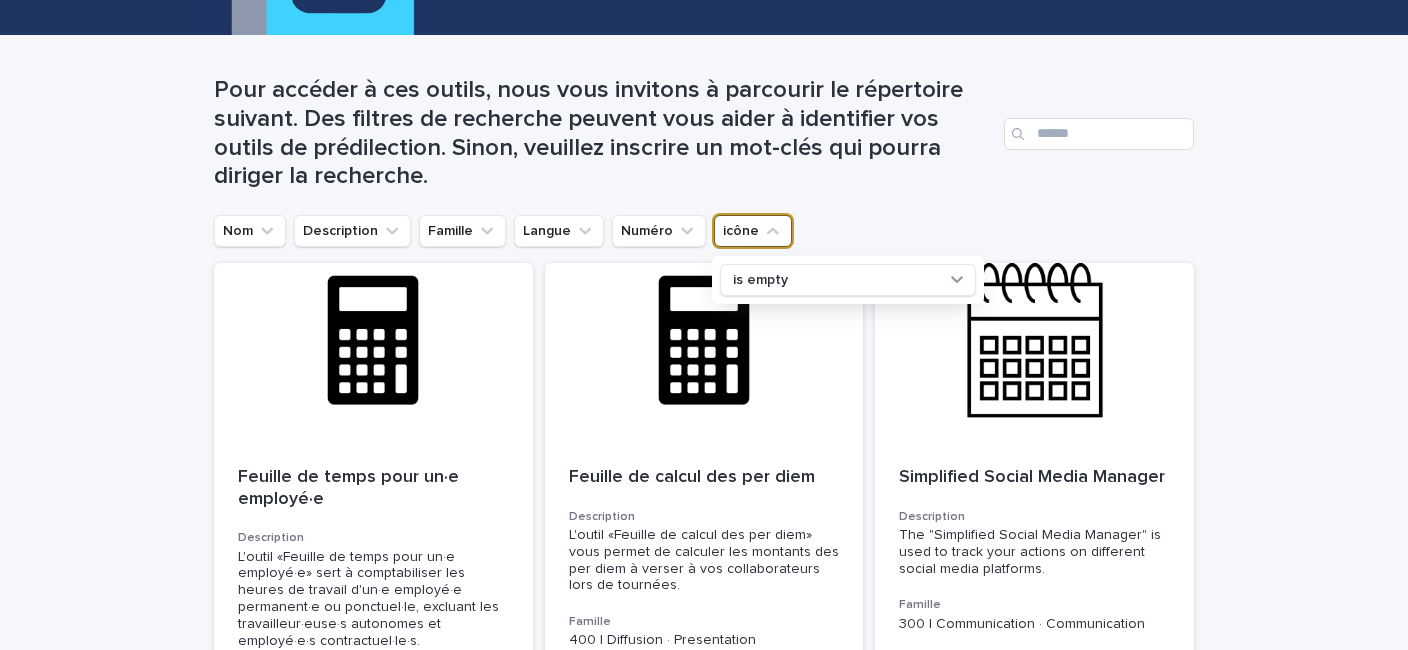 click 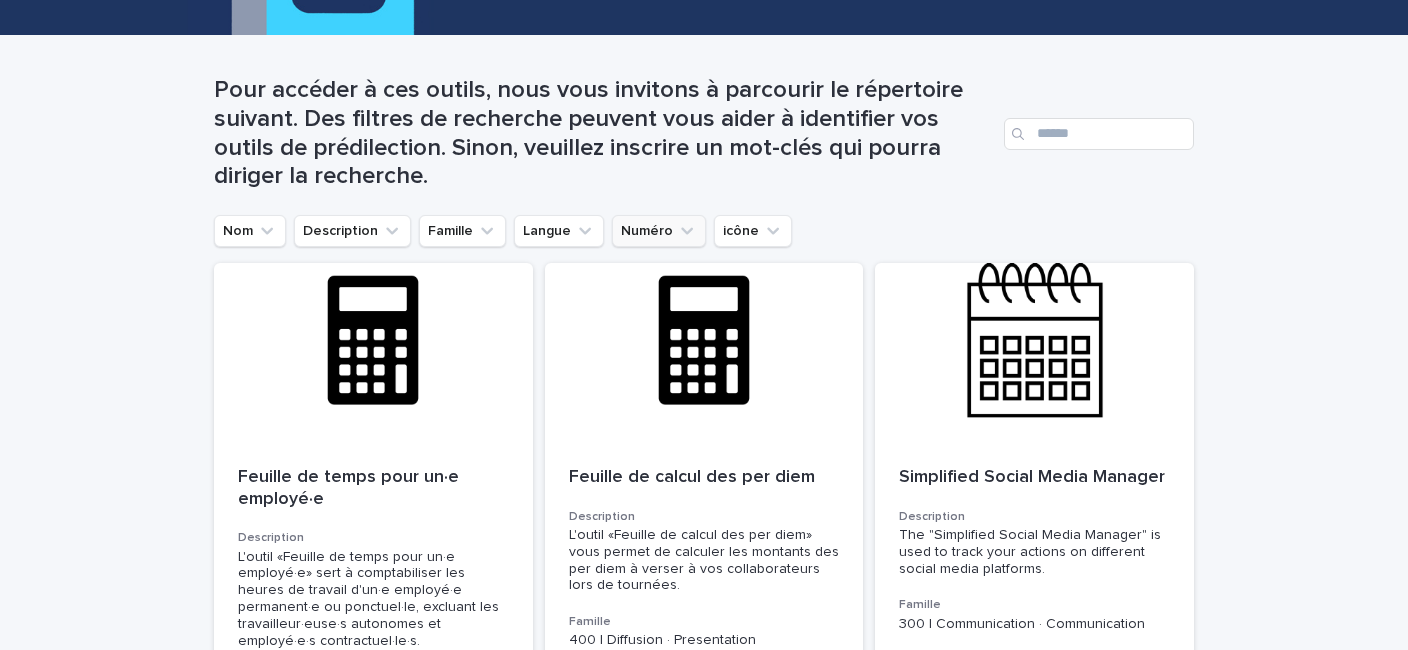 click on "Numéro" at bounding box center (659, 231) 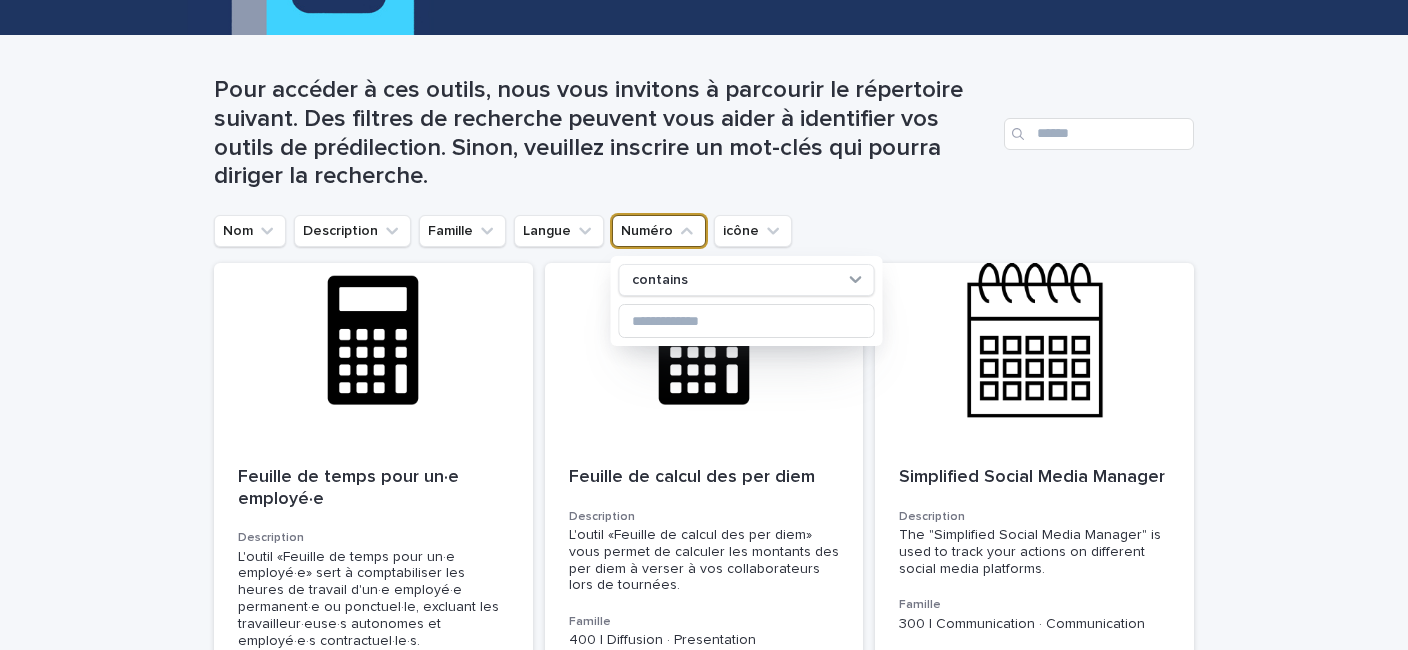 click on "Numéro" at bounding box center [659, 231] 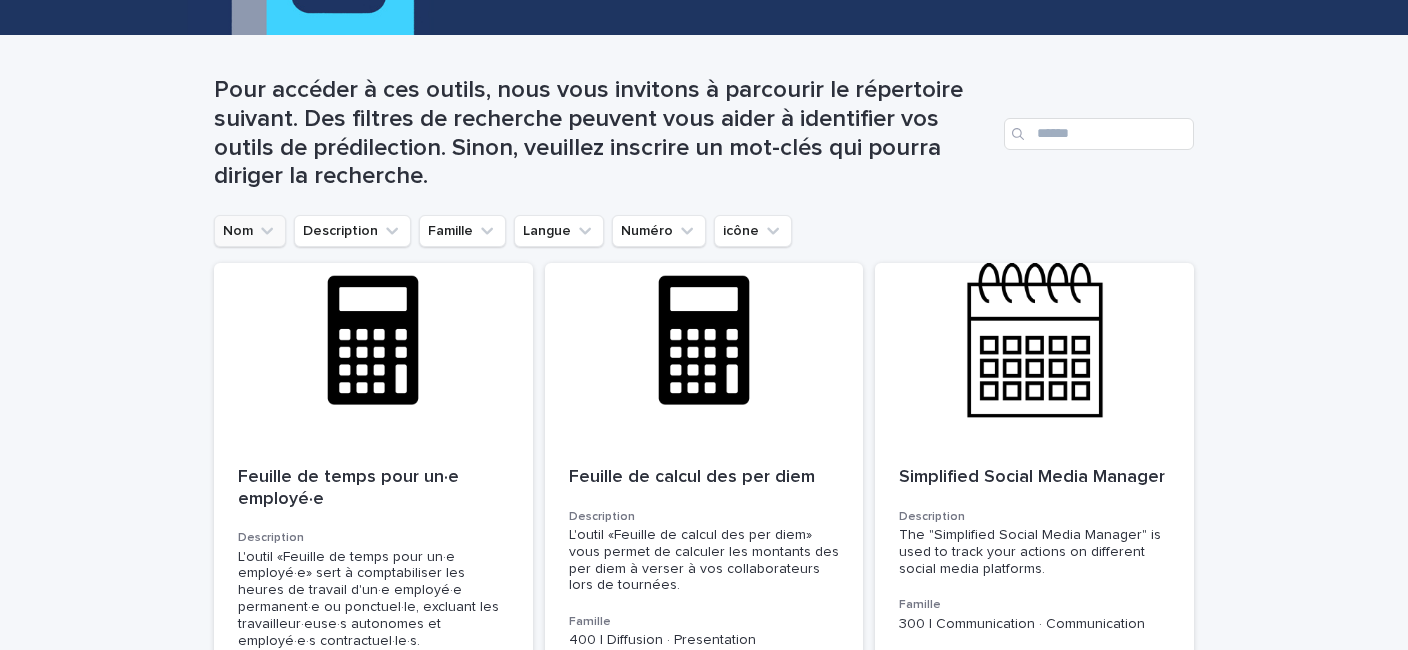 click on "Nom" at bounding box center (250, 231) 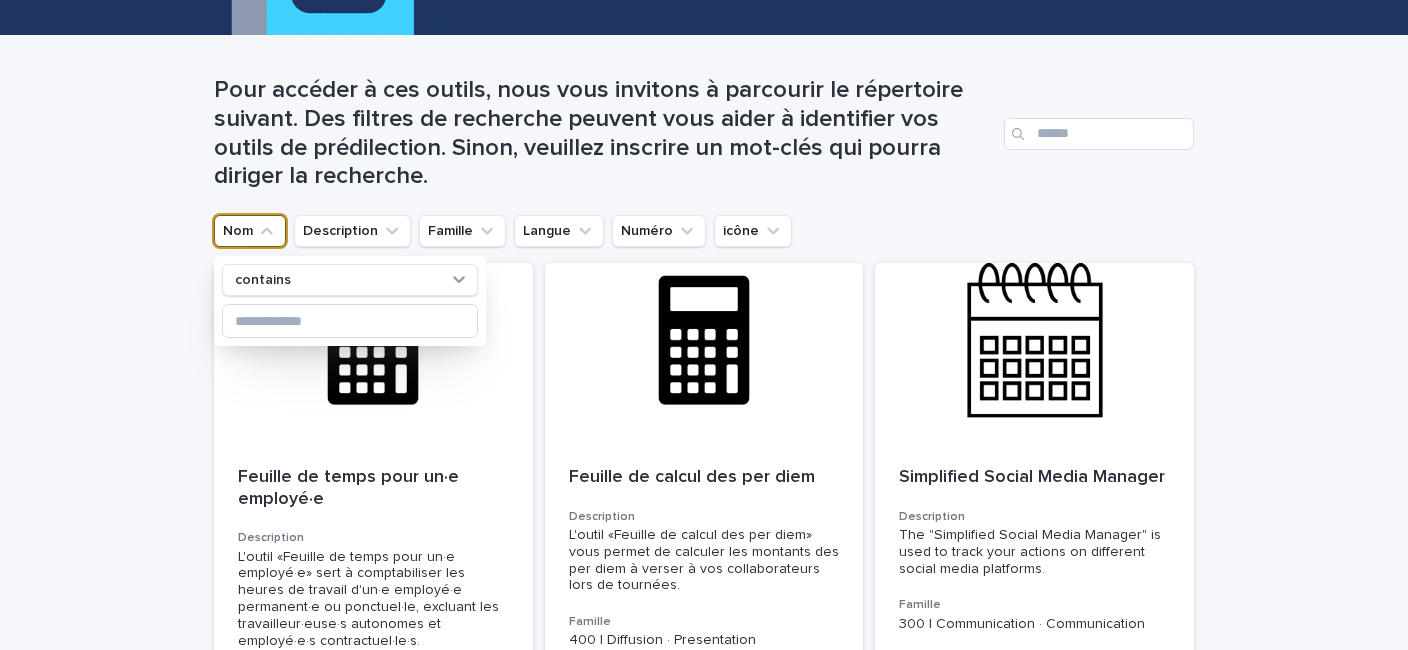 click on "Nom" at bounding box center [250, 231] 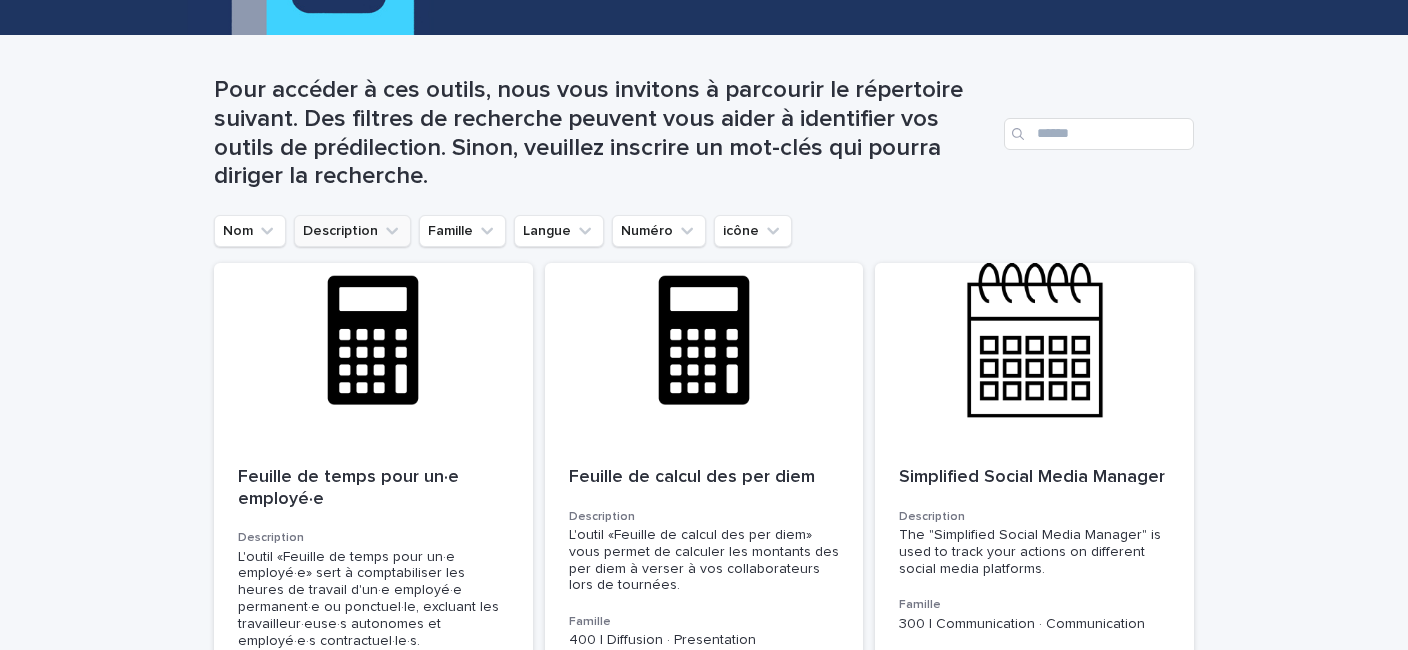 click on "Description" at bounding box center [352, 231] 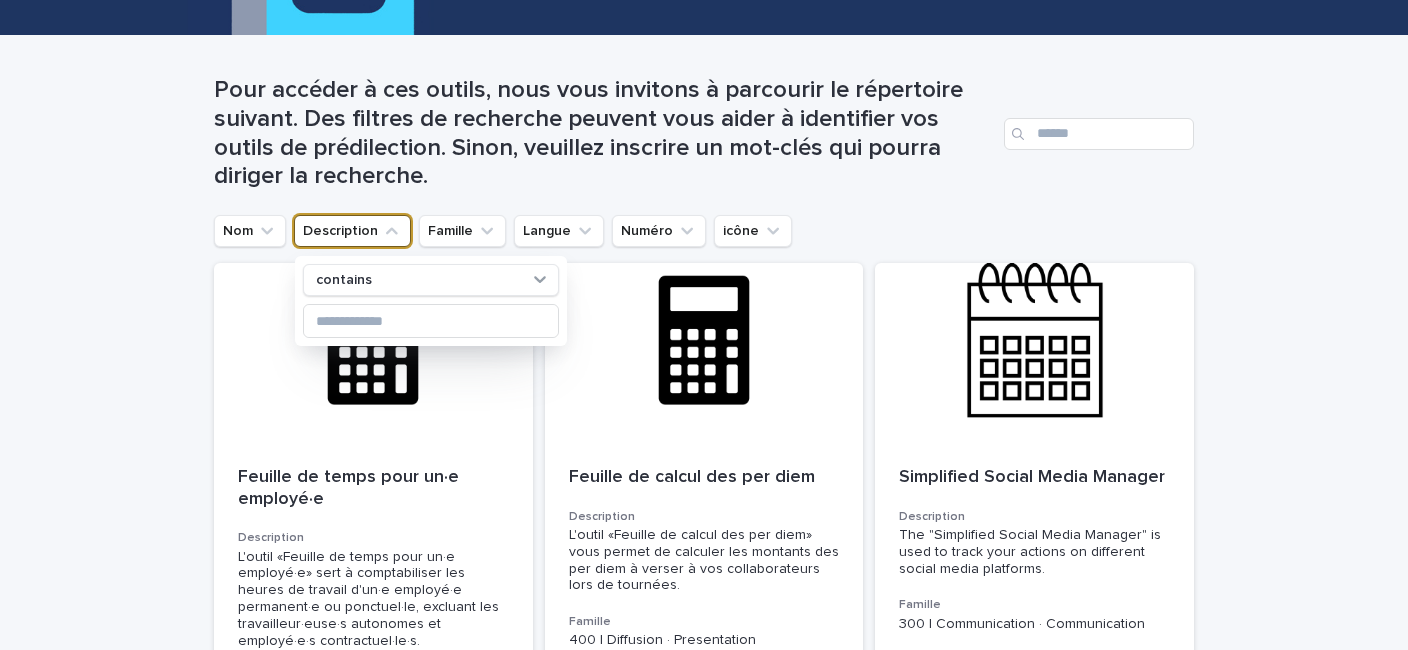 click on "Description" at bounding box center (352, 231) 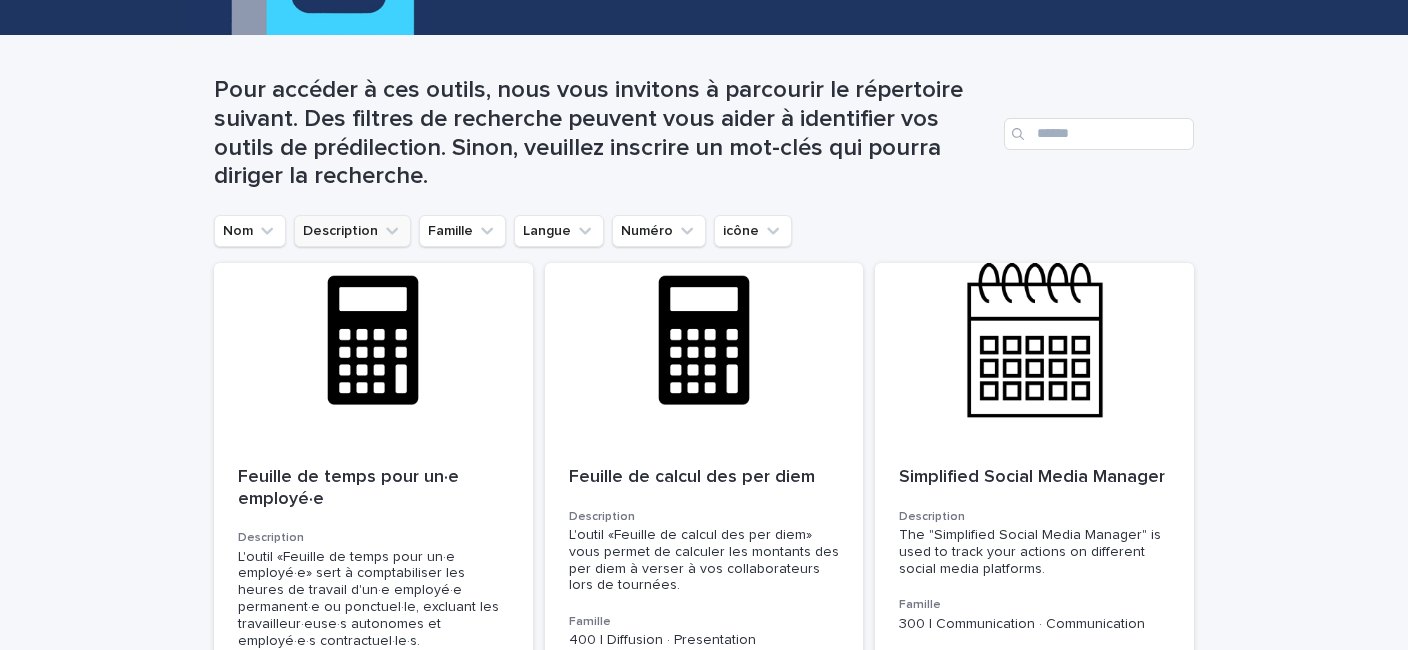 click 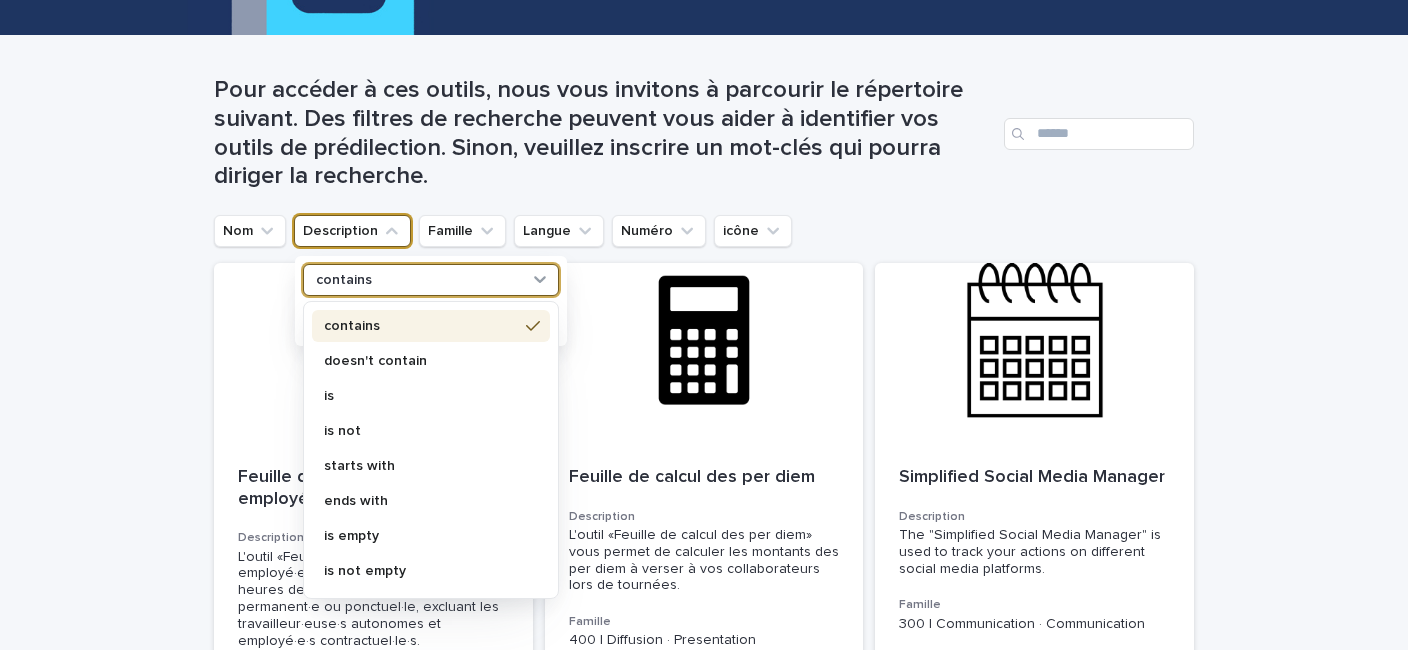 click on "contains" at bounding box center (418, 280) 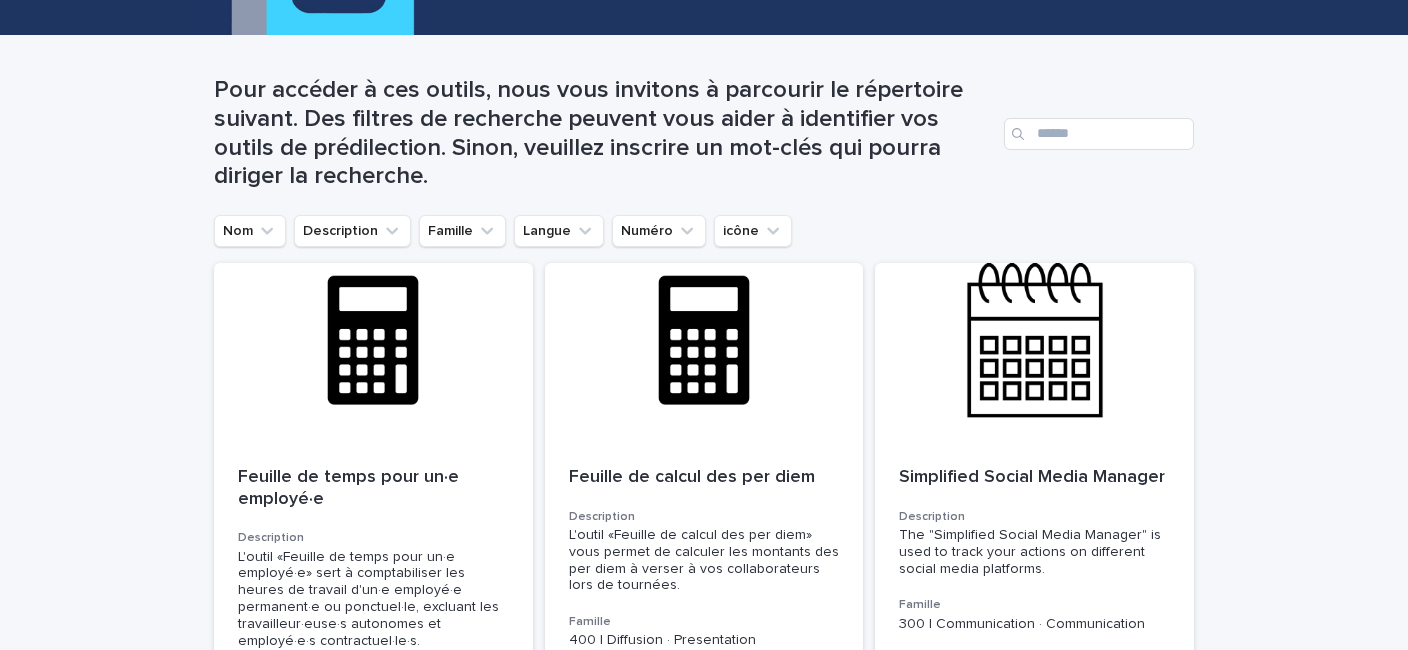 click on "Pour accéder à ces outils, nous vous invitons à parcourir le répertoire suivant. Des filtres de recherche peuvent vous aider à identifier vos outils de prédilection. Sinon, veuillez inscrire un mot-clés qui pourra diriger la recherche." at bounding box center (704, 133) 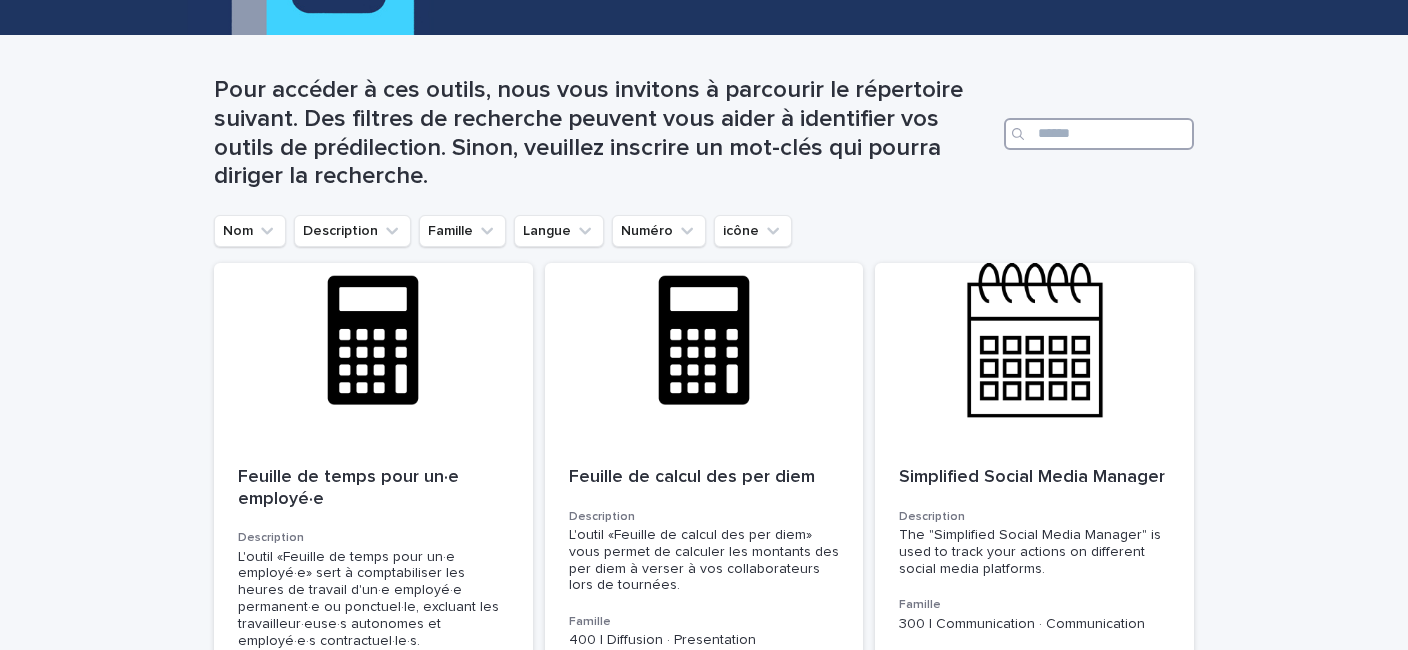 click at bounding box center [1099, 134] 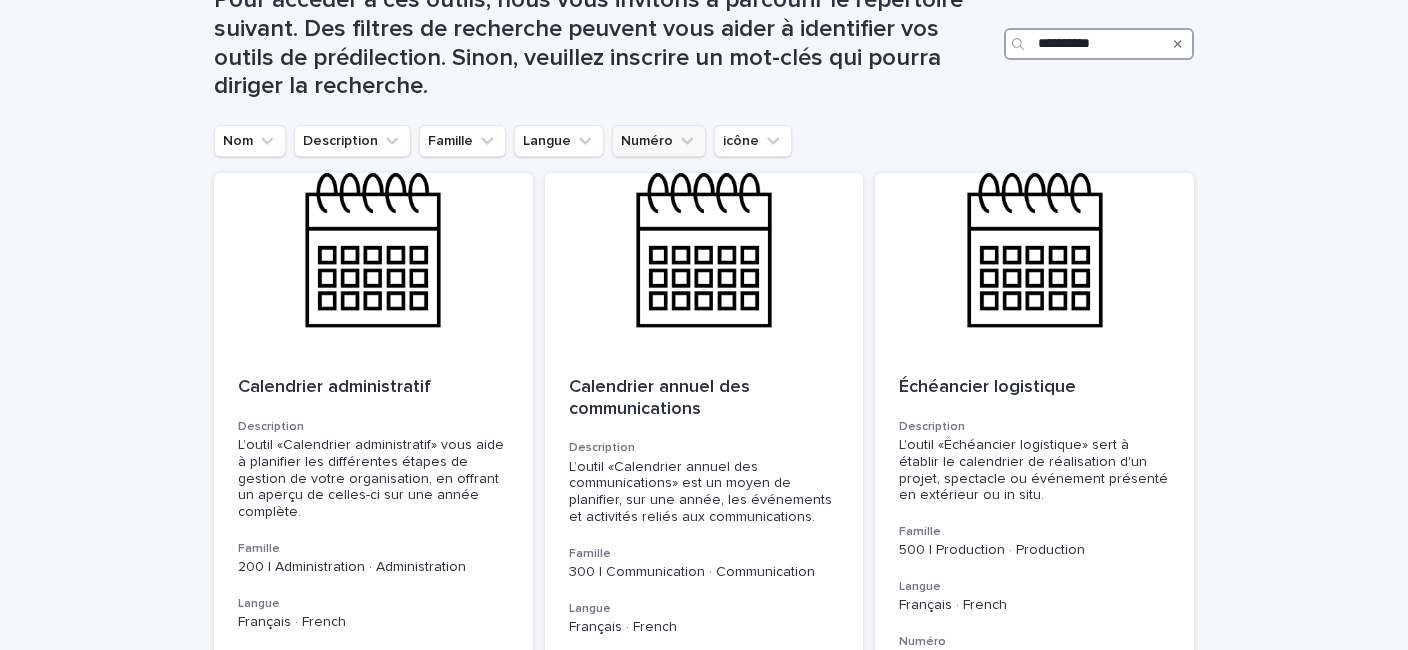 scroll, scrollTop: 361, scrollLeft: 0, axis: vertical 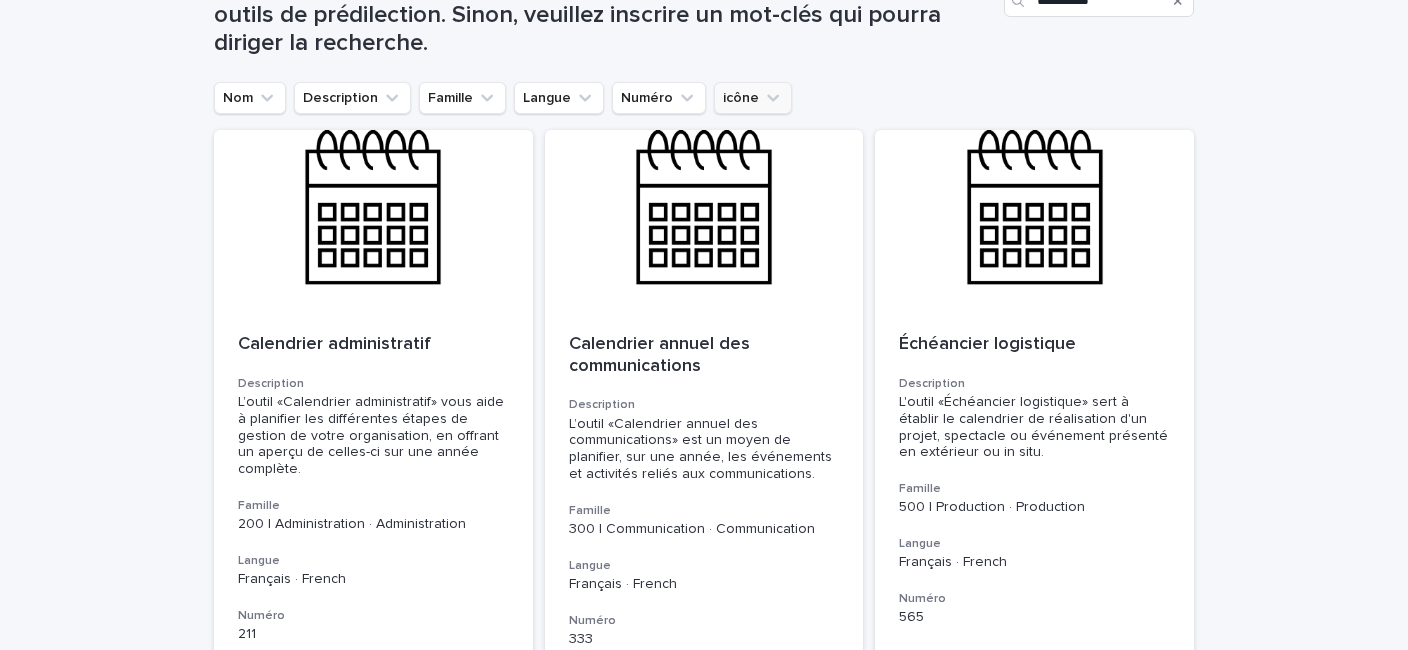 click 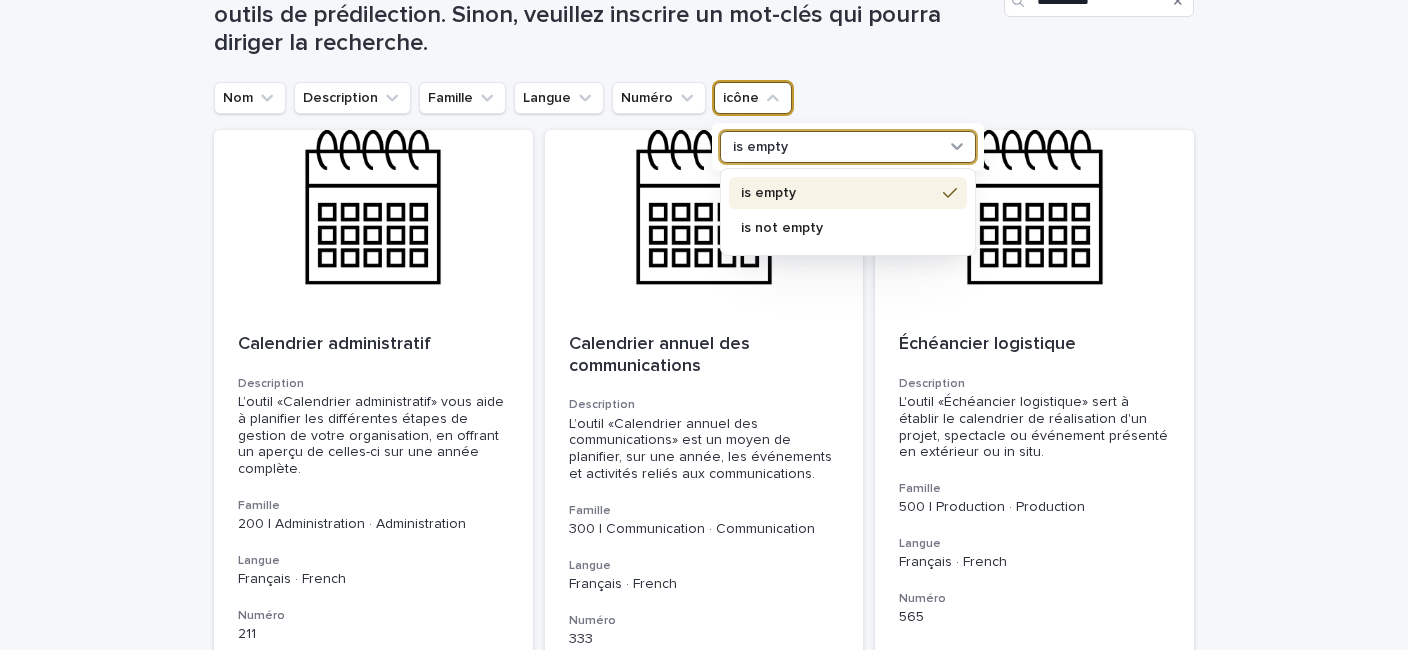 click on "is empty" at bounding box center [835, 147] 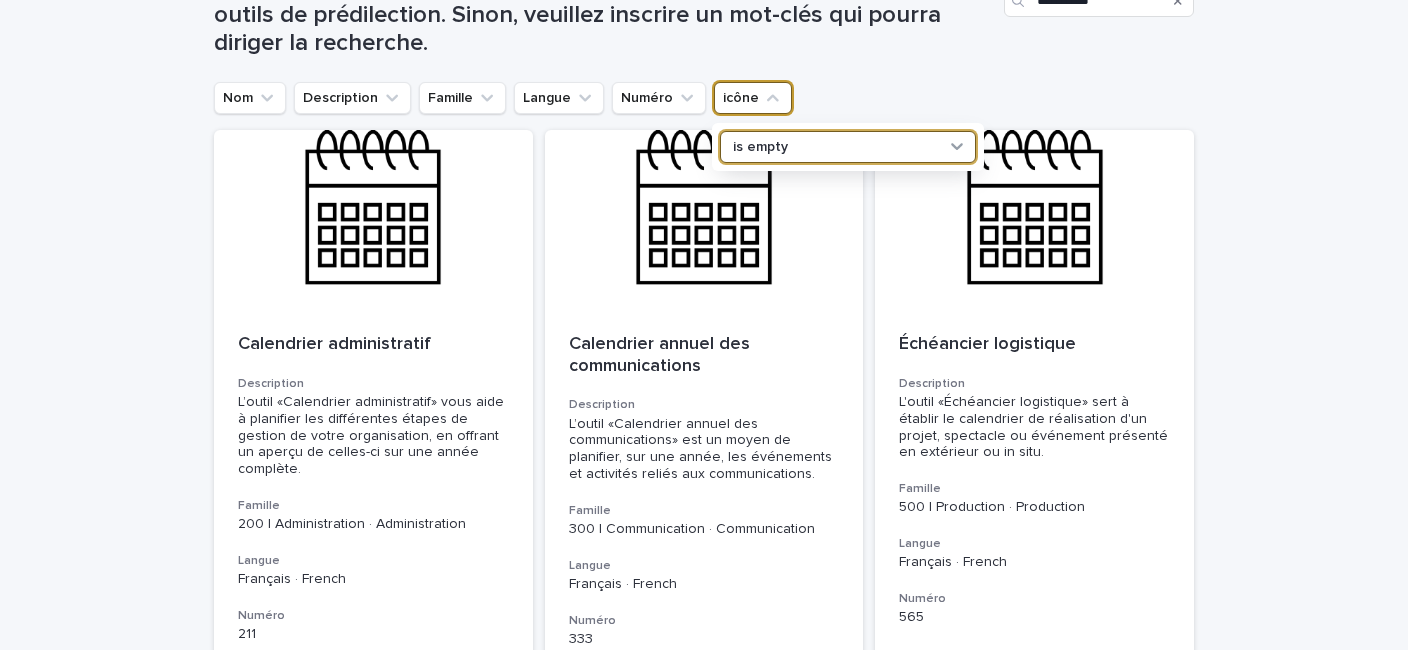 click on "**********" at bounding box center (704, -8) 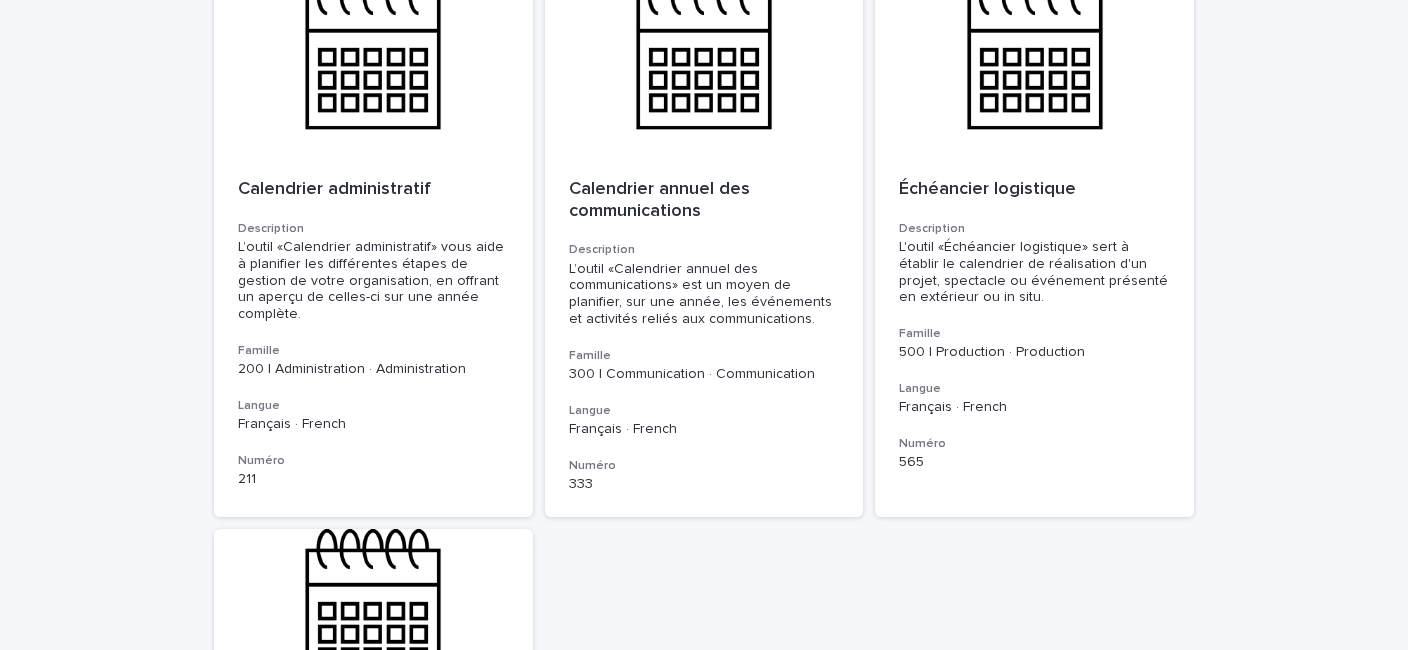 scroll, scrollTop: 0, scrollLeft: 0, axis: both 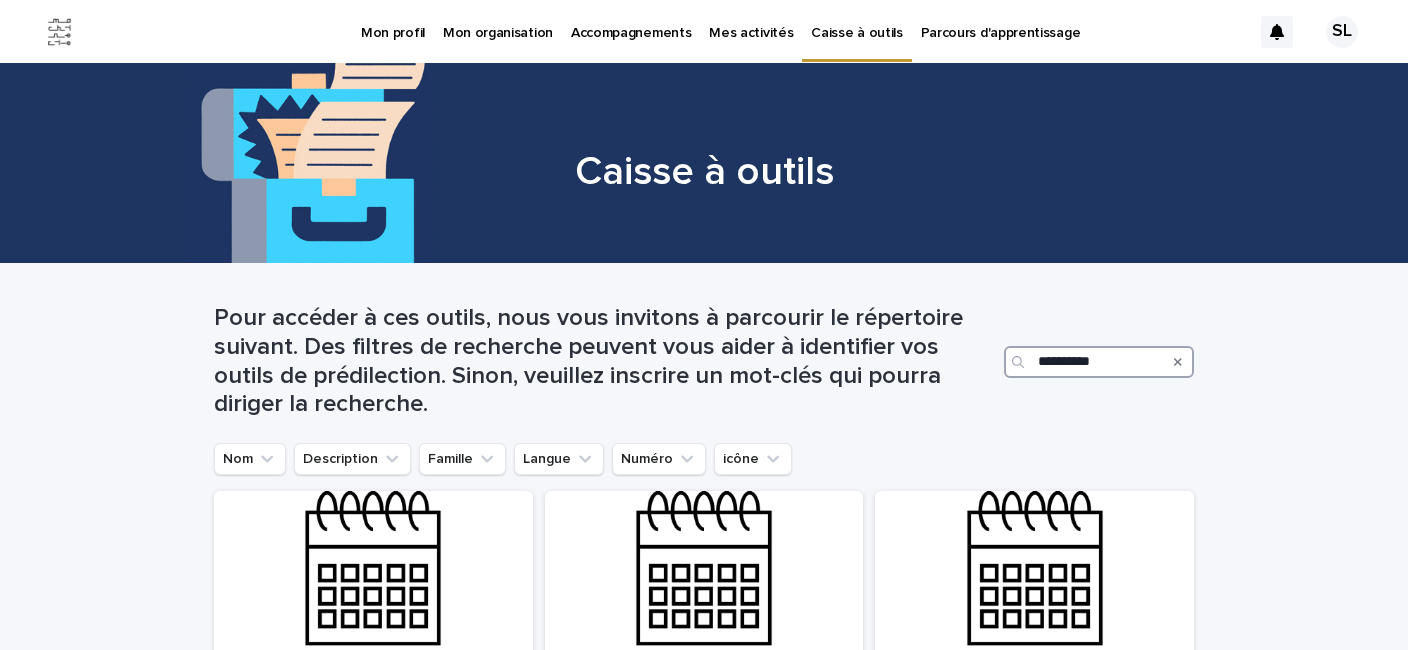 drag, startPoint x: 1113, startPoint y: 365, endPoint x: 955, endPoint y: 347, distance: 159.02202 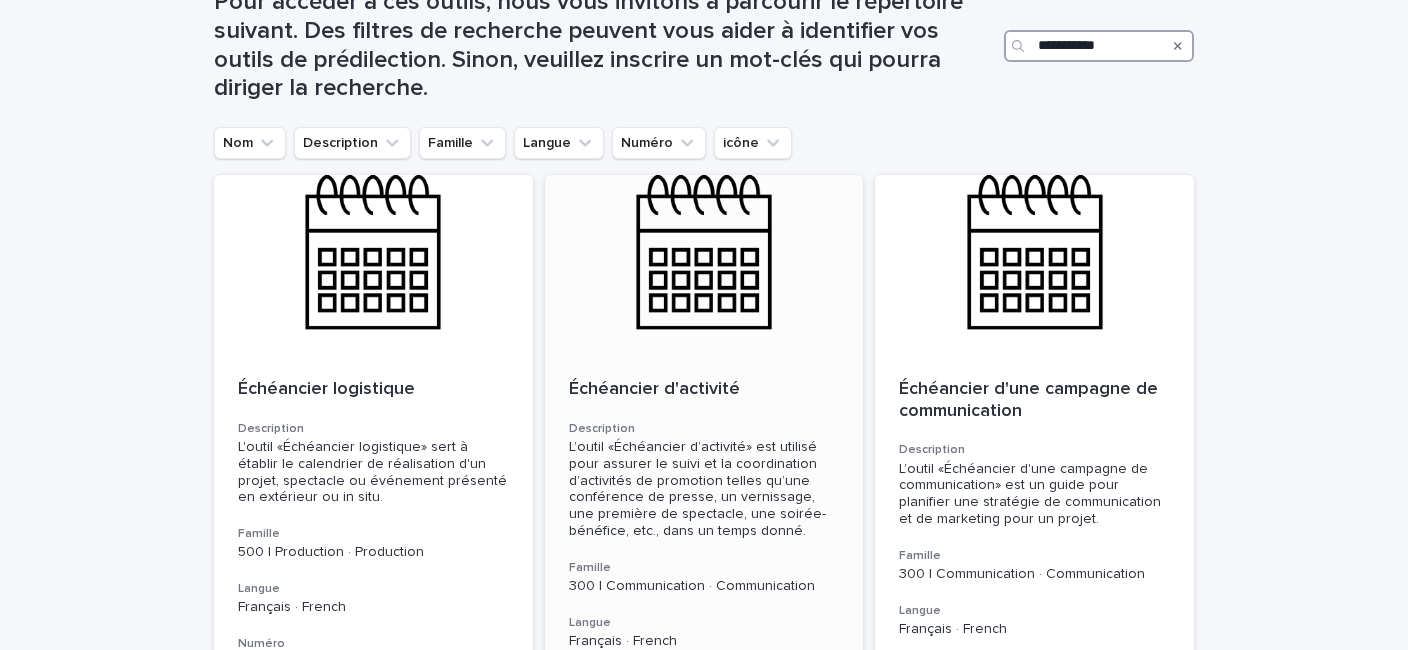 scroll, scrollTop: 308, scrollLeft: 0, axis: vertical 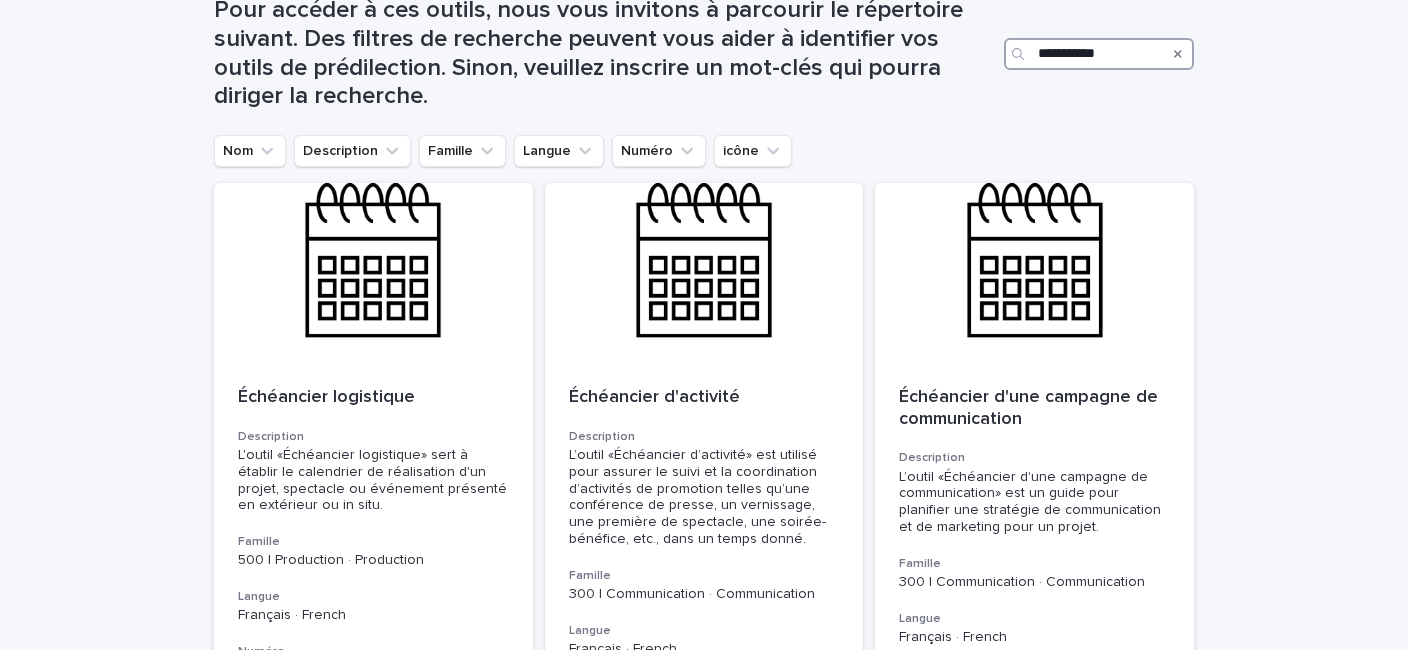 drag, startPoint x: 1118, startPoint y: 56, endPoint x: 1014, endPoint y: 47, distance: 104.388695 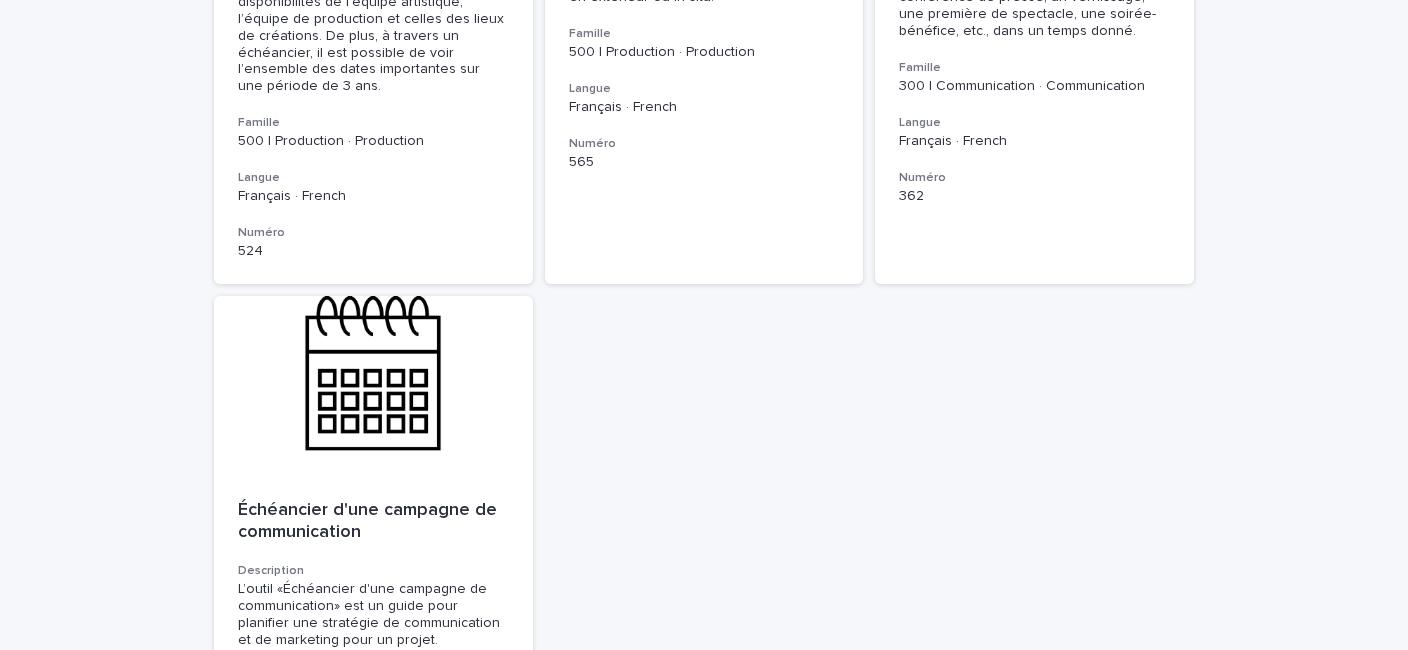 scroll, scrollTop: 0, scrollLeft: 0, axis: both 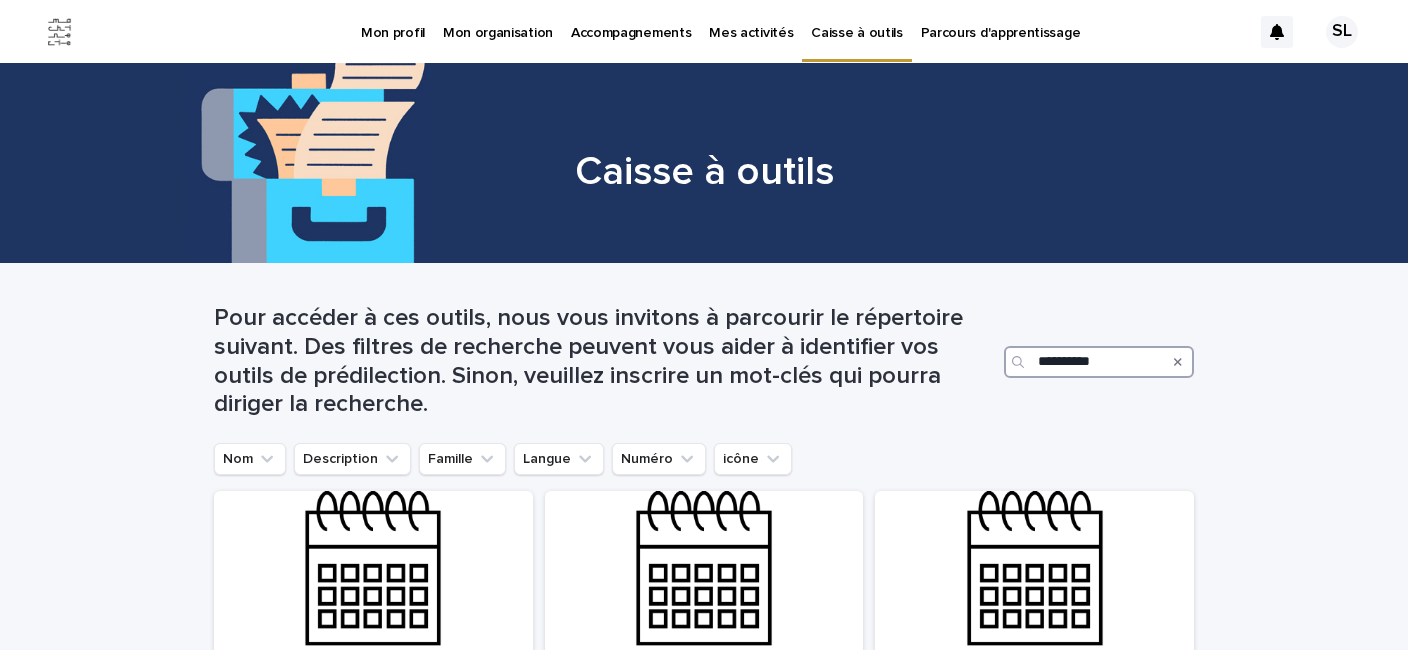 drag, startPoint x: 1111, startPoint y: 364, endPoint x: 924, endPoint y: 354, distance: 187.26718 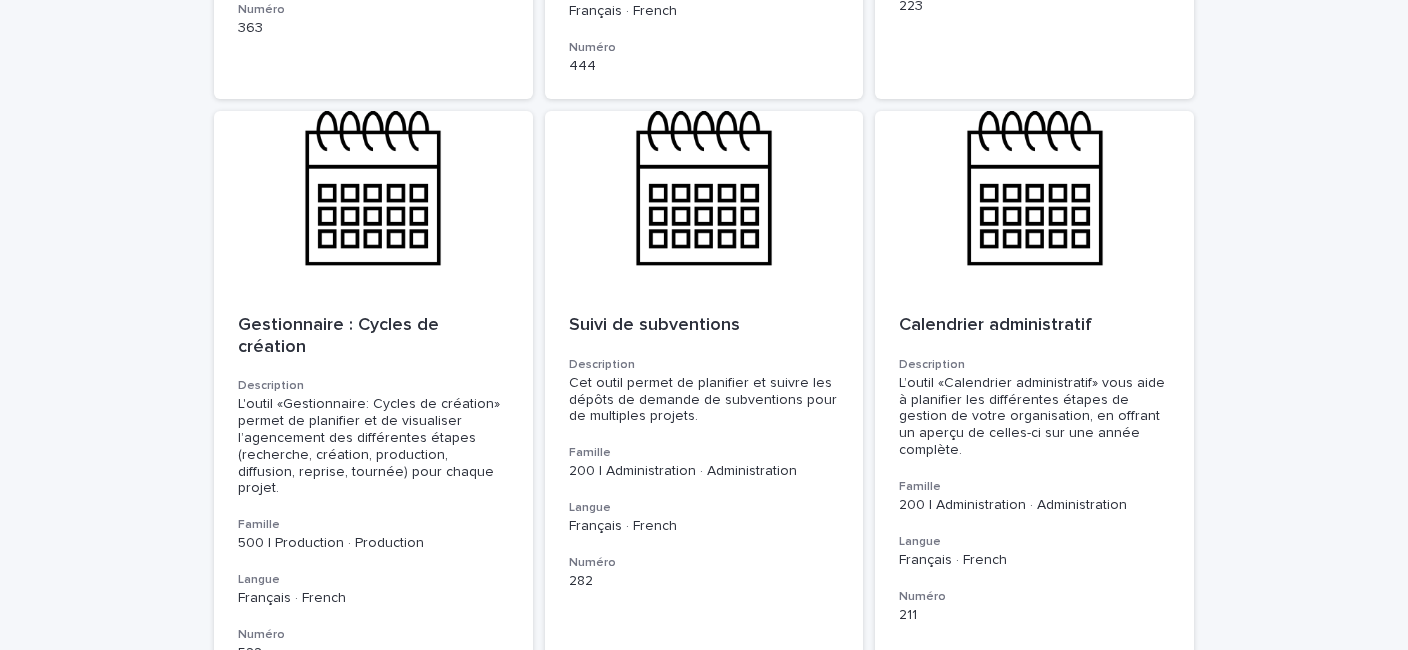scroll, scrollTop: 995, scrollLeft: 0, axis: vertical 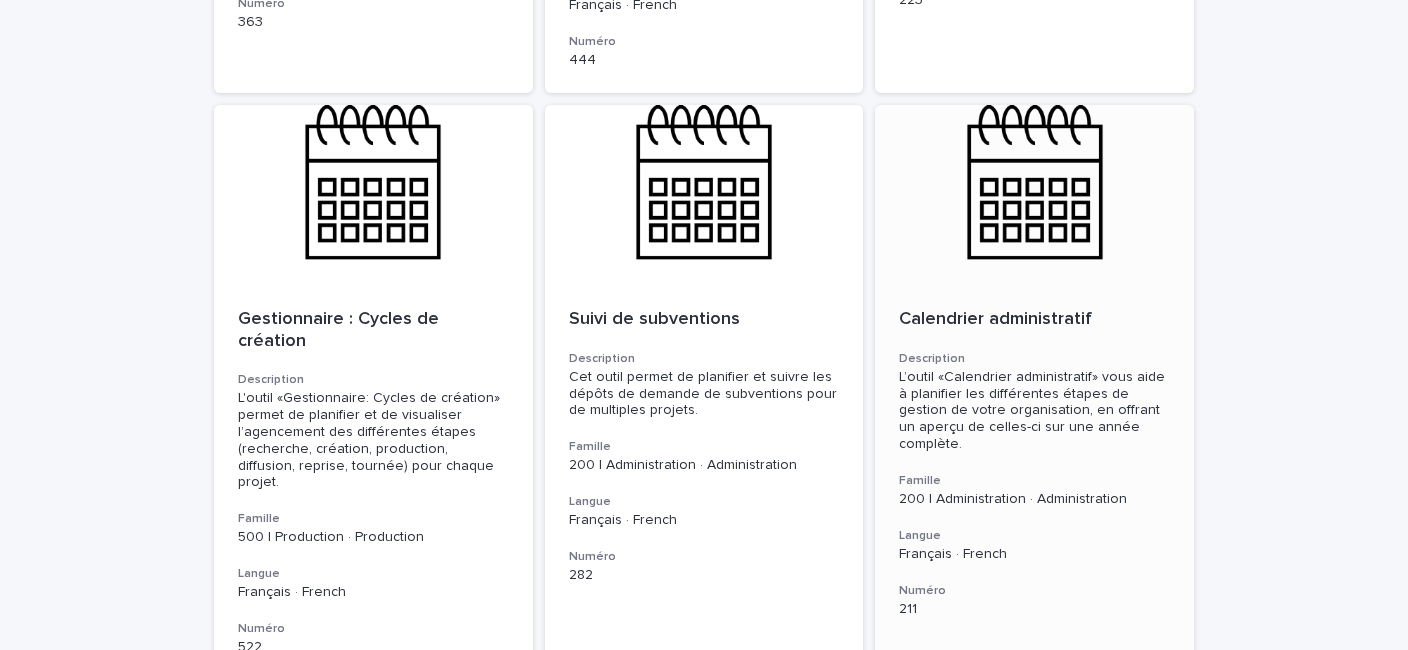 type on "****" 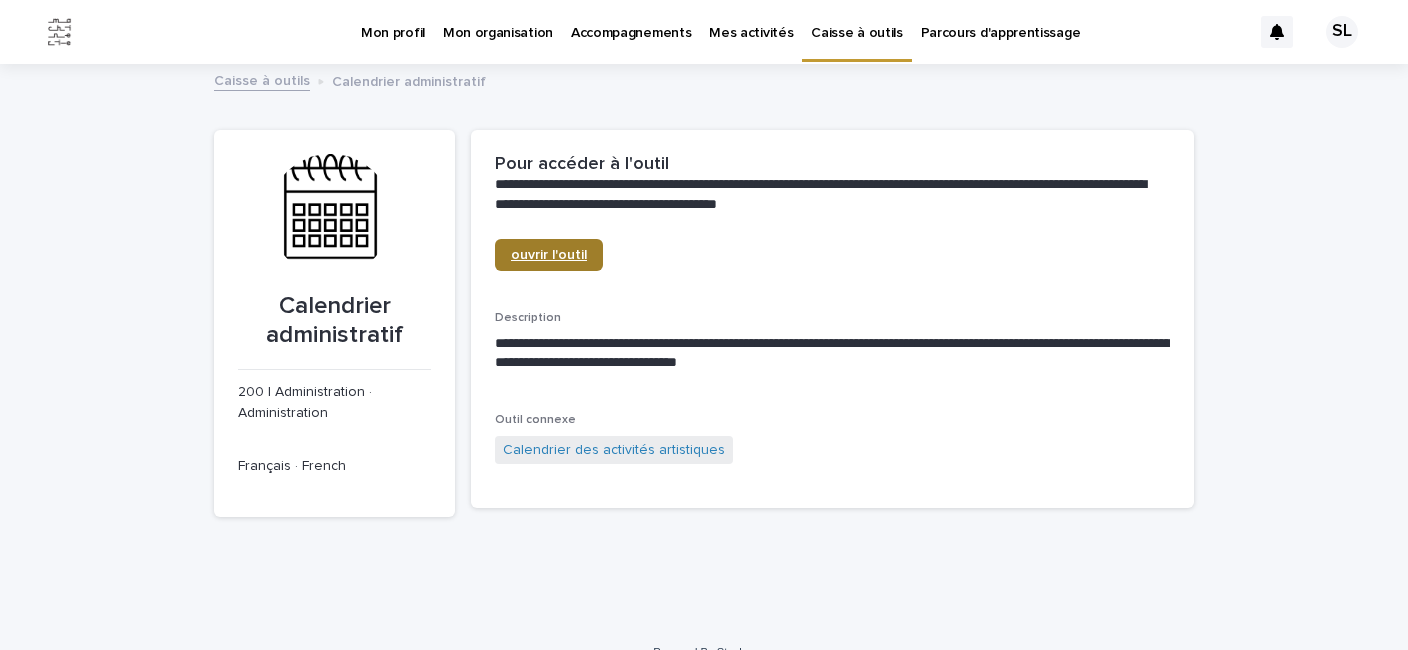 click on "ouvrir l'outil" at bounding box center (549, 255) 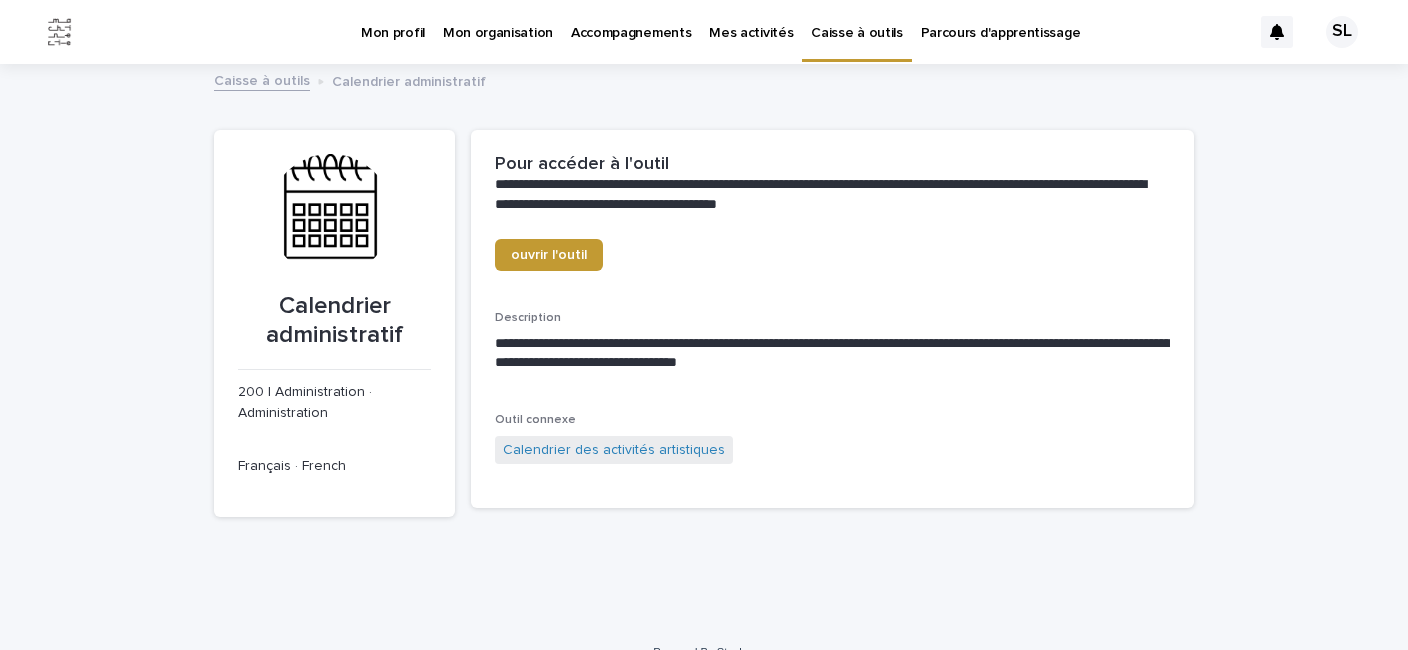 click on "Caisse à outils" at bounding box center [262, 79] 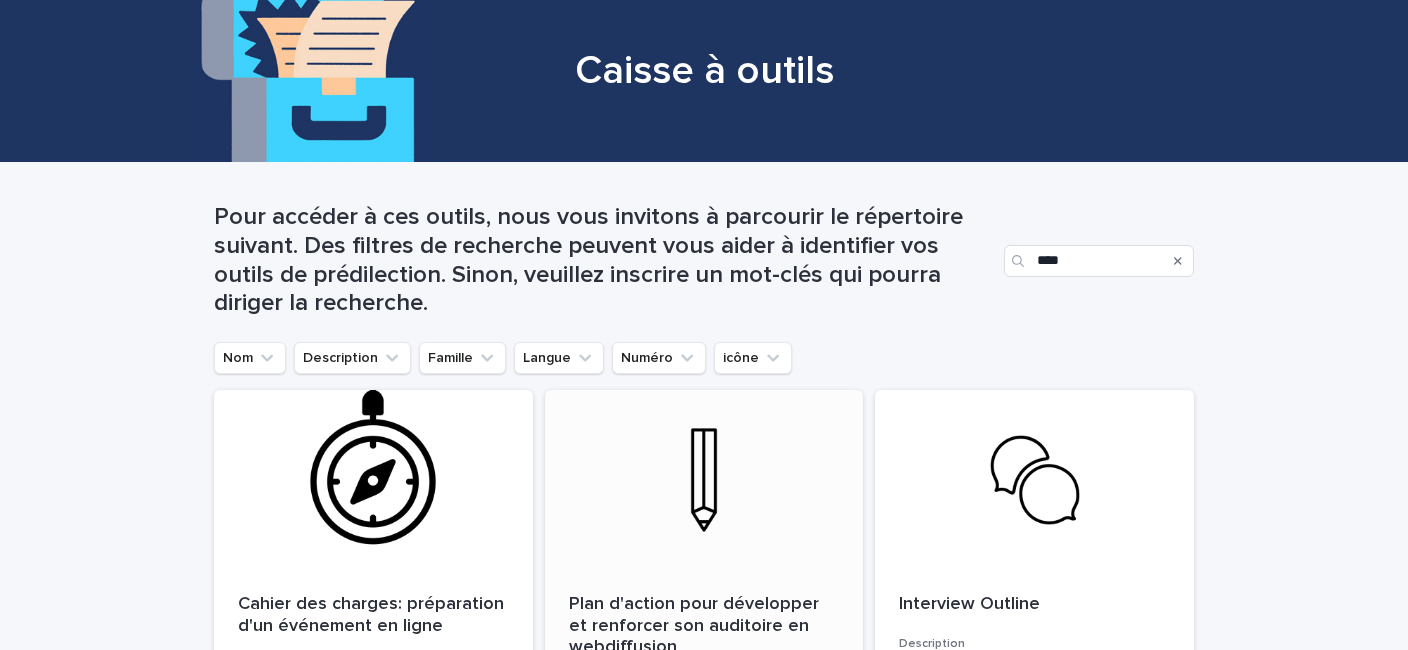 scroll, scrollTop: 106, scrollLeft: 0, axis: vertical 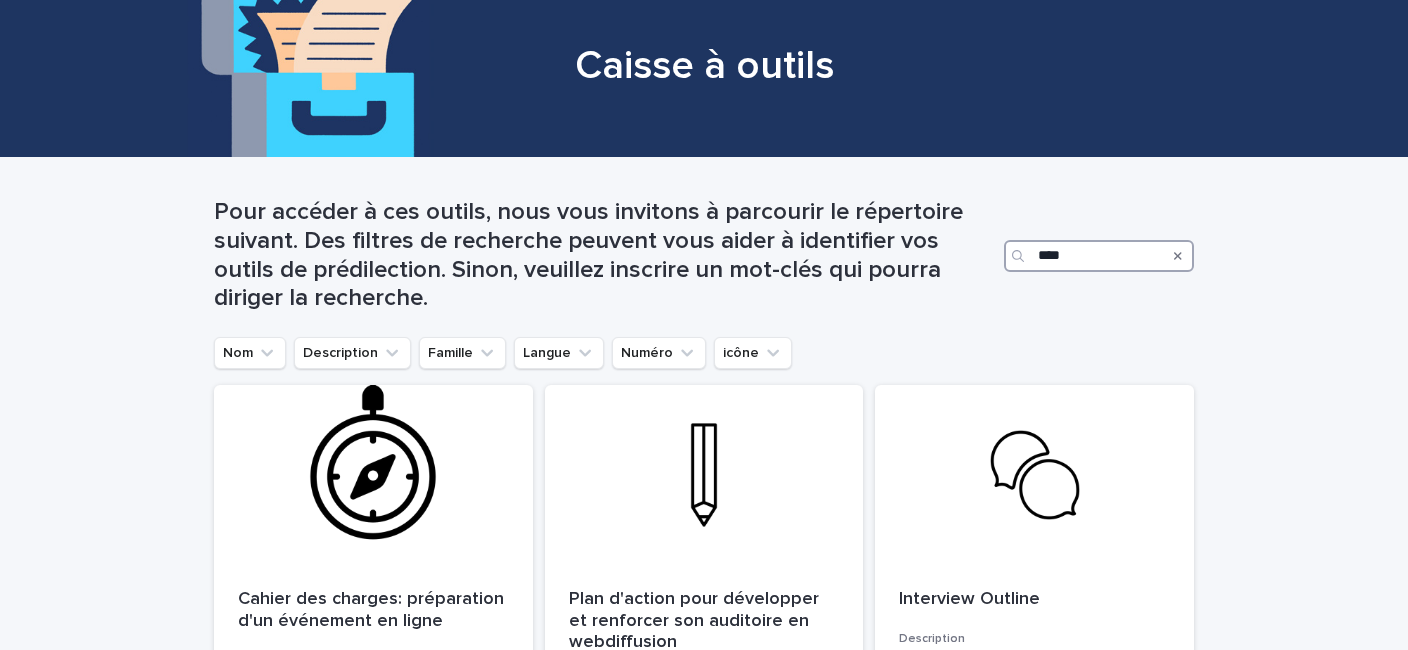 drag, startPoint x: 1086, startPoint y: 253, endPoint x: 972, endPoint y: 252, distance: 114.00439 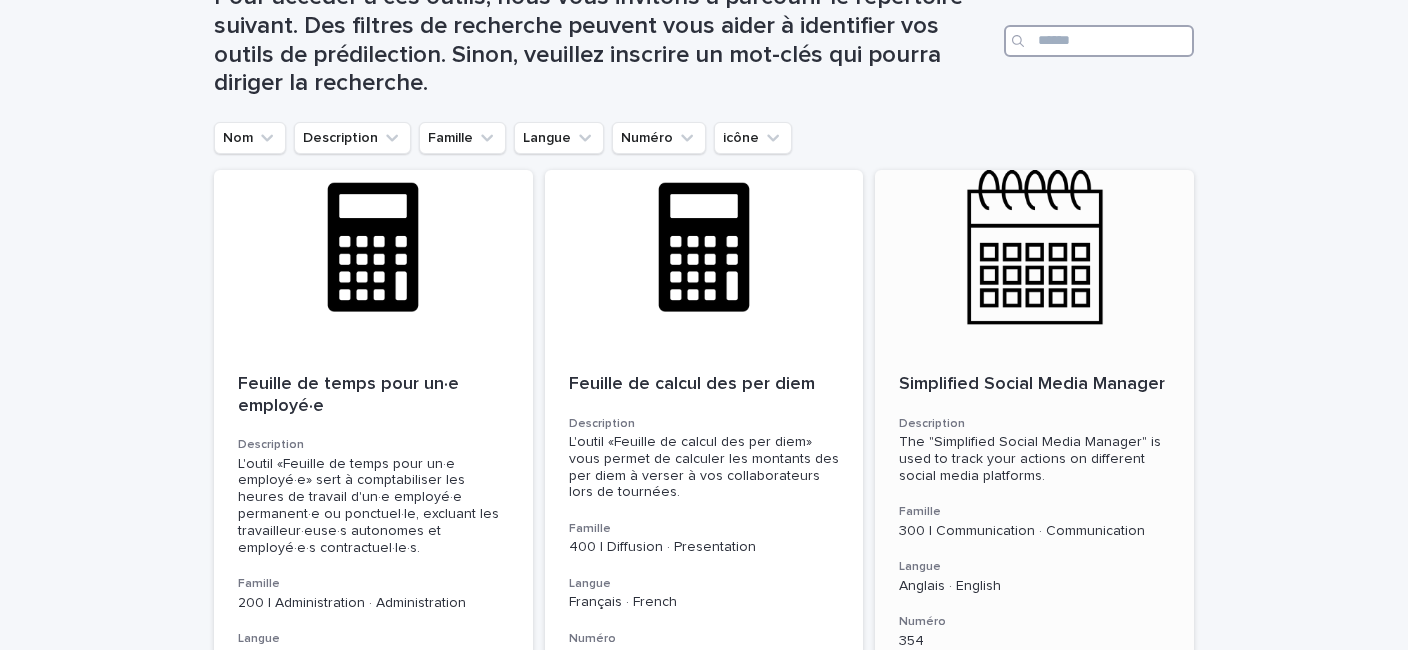 scroll, scrollTop: 319, scrollLeft: 0, axis: vertical 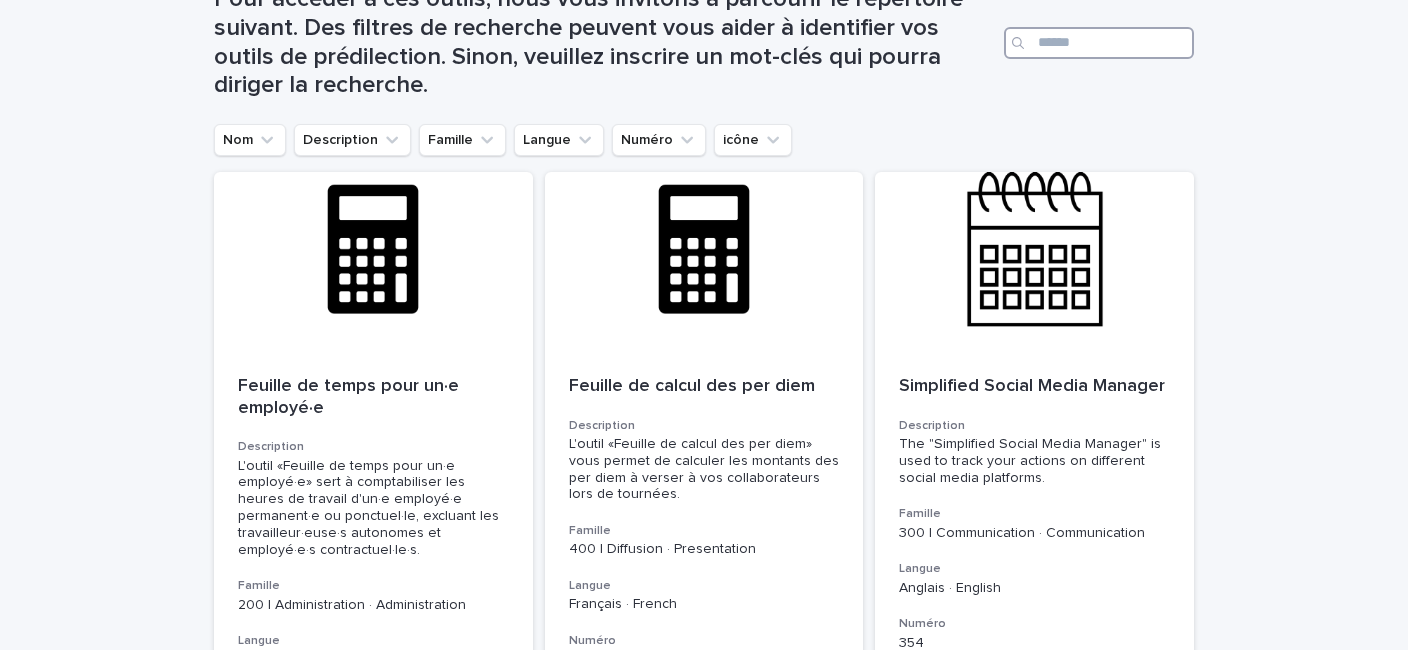 click at bounding box center [1099, 43] 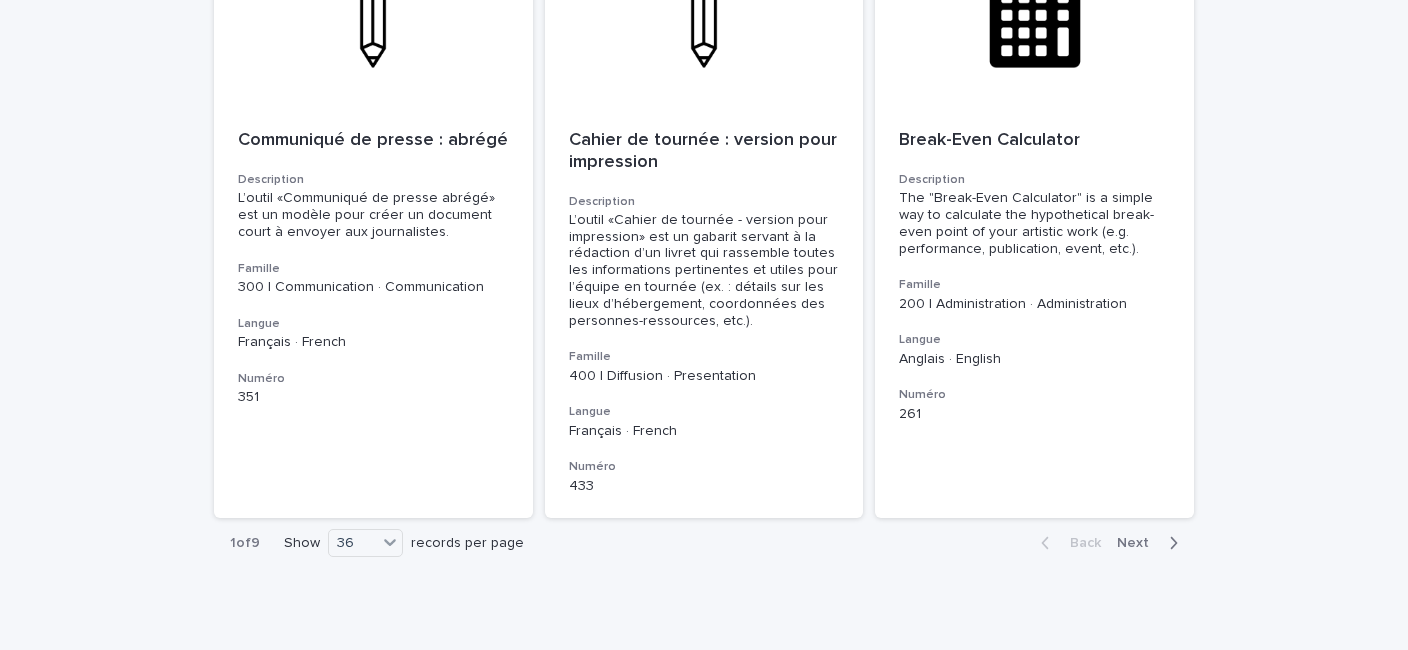 scroll, scrollTop: 7095, scrollLeft: 0, axis: vertical 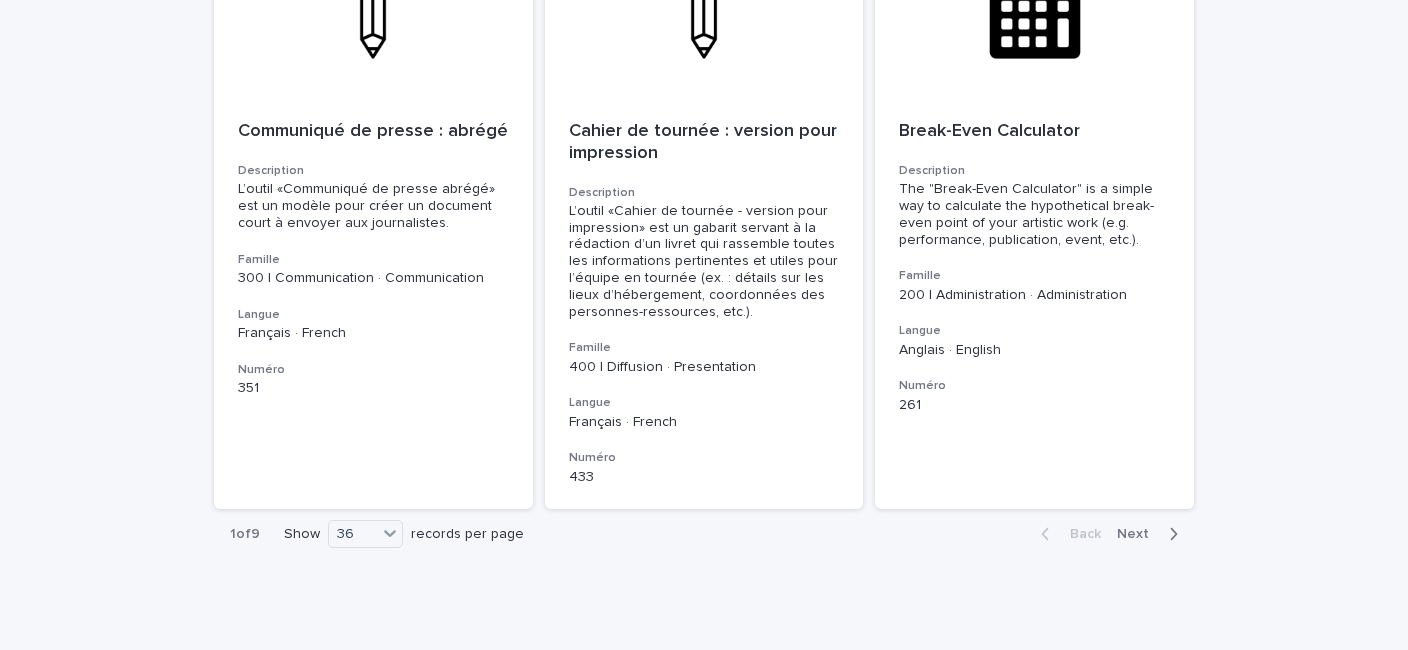 type 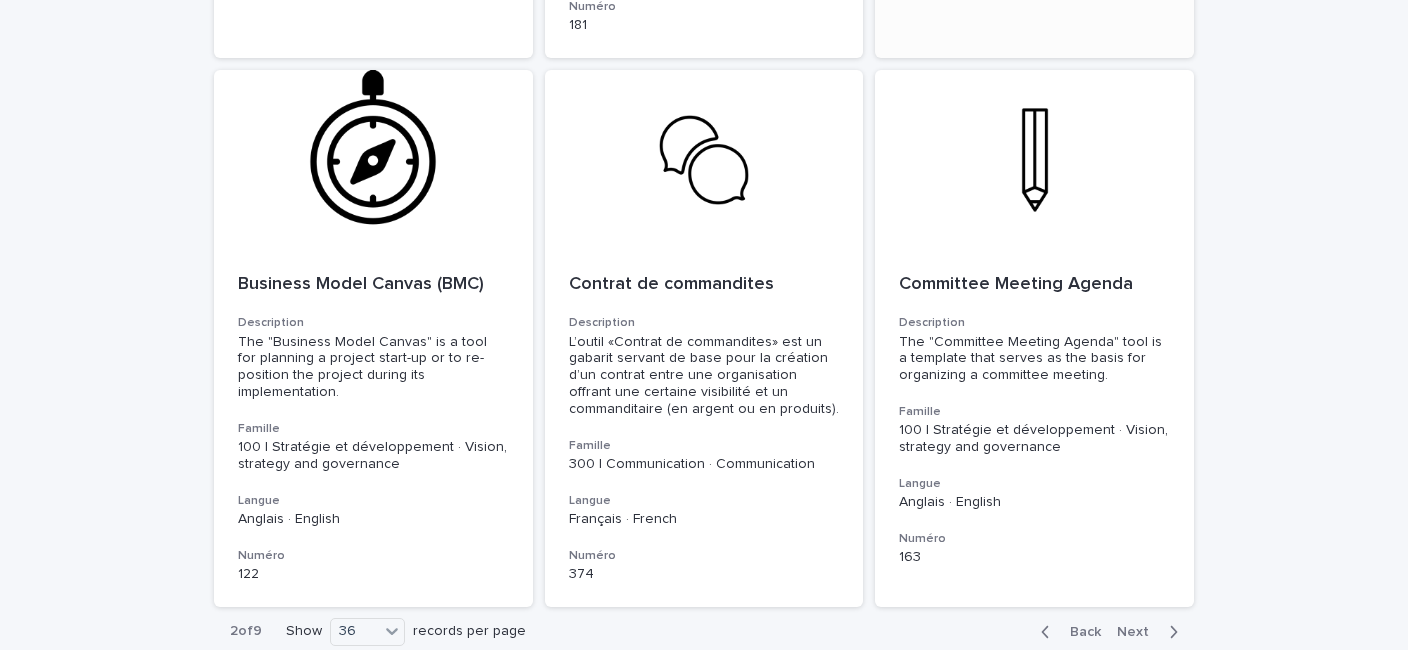 scroll, scrollTop: 7042, scrollLeft: 0, axis: vertical 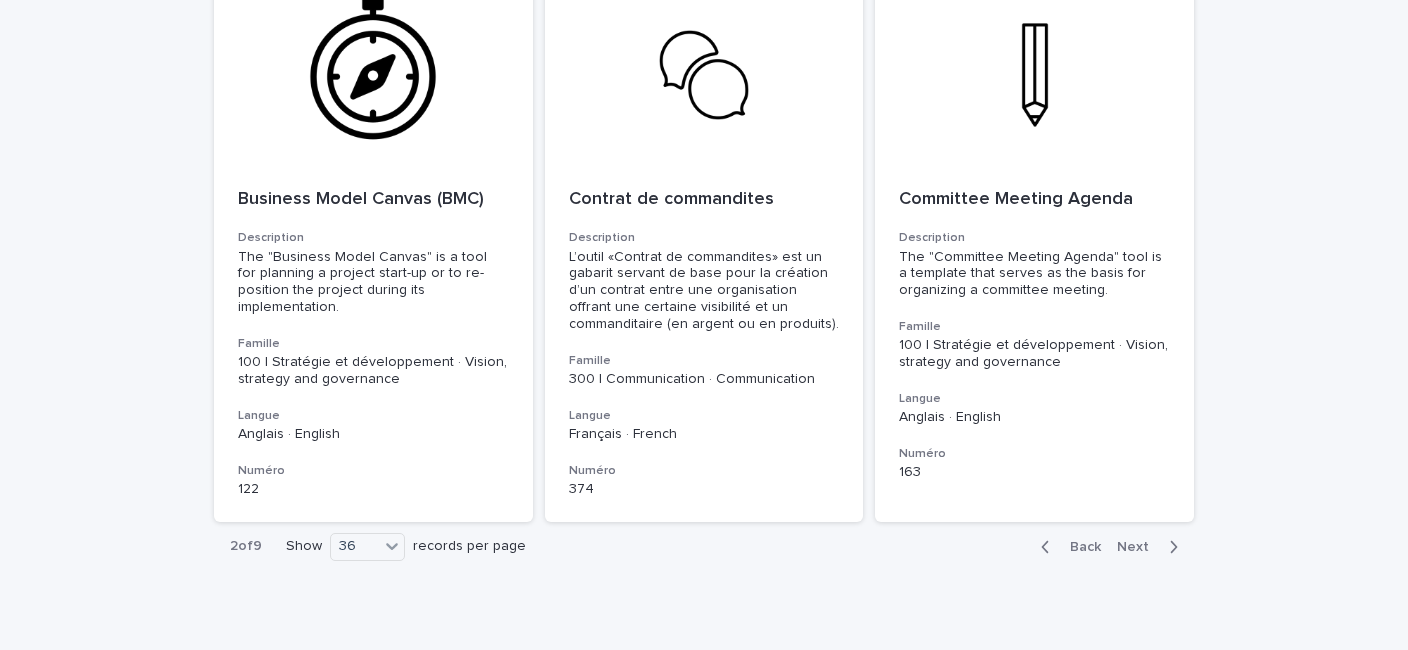 click on "Next" at bounding box center (1139, 547) 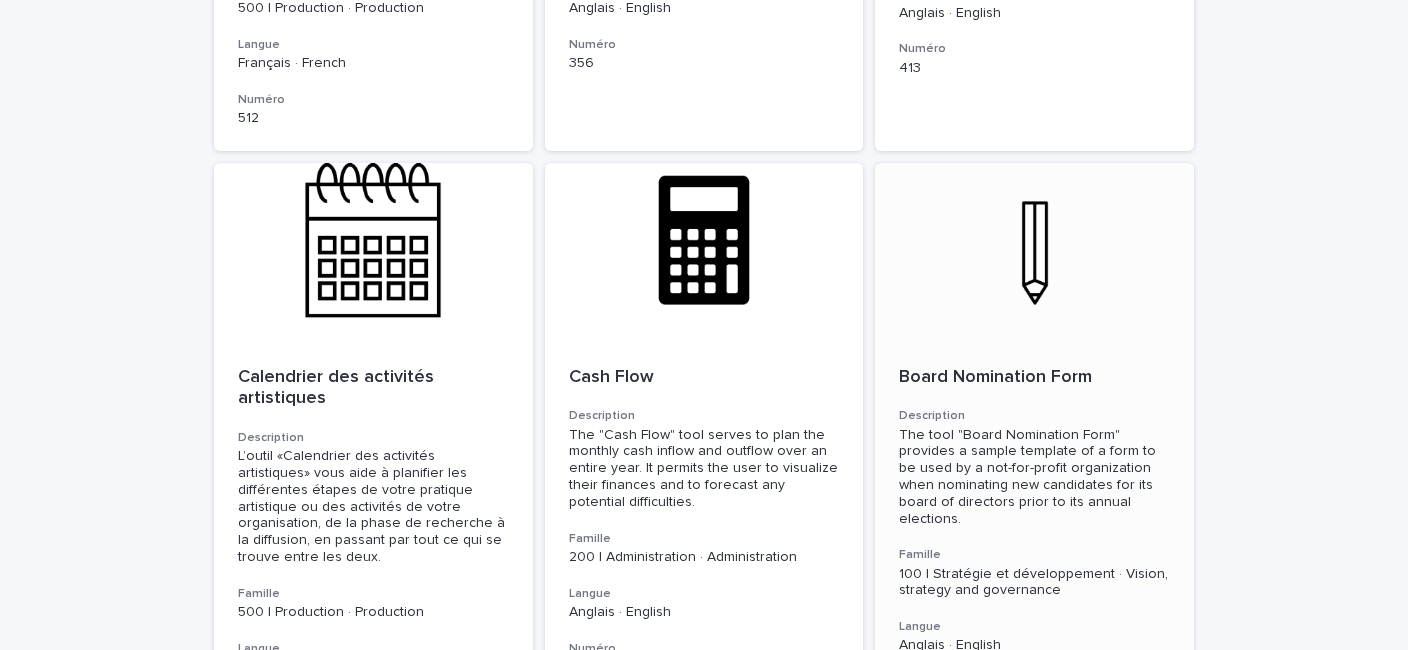 scroll, scrollTop: 6343, scrollLeft: 0, axis: vertical 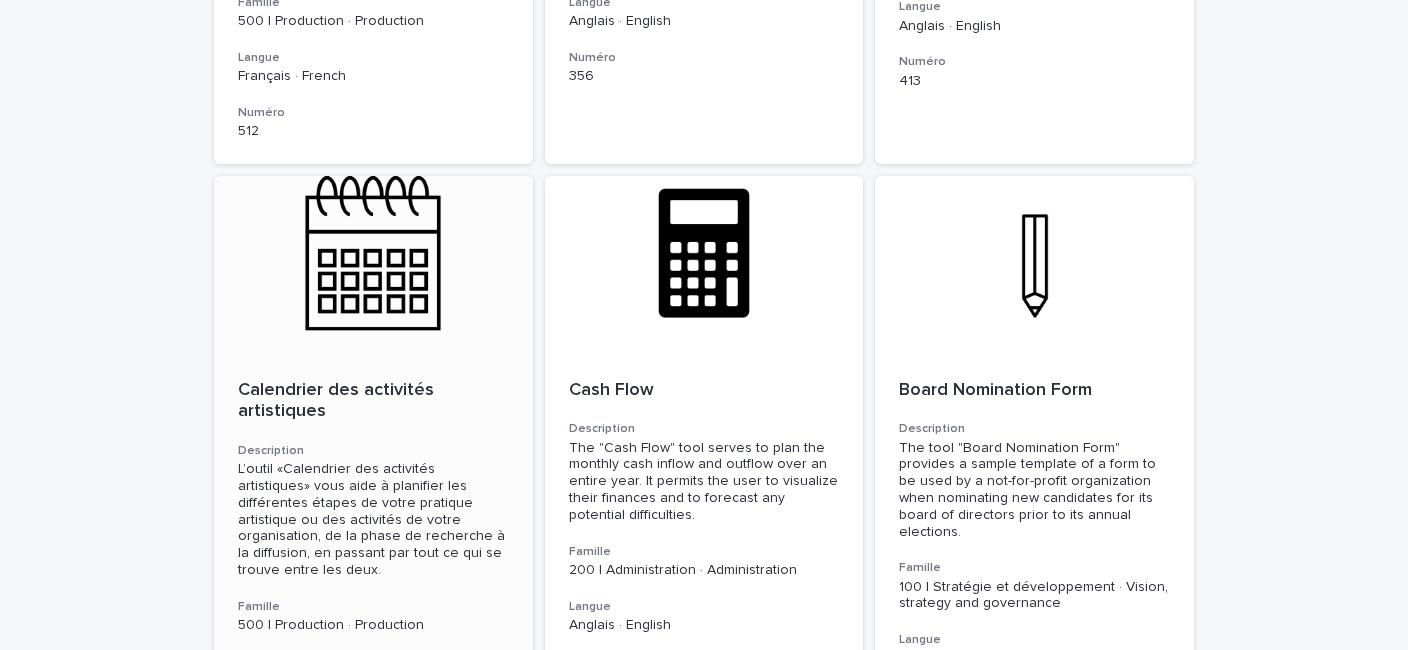 click on "Calendrier des activités artistiques" at bounding box center (373, 399) 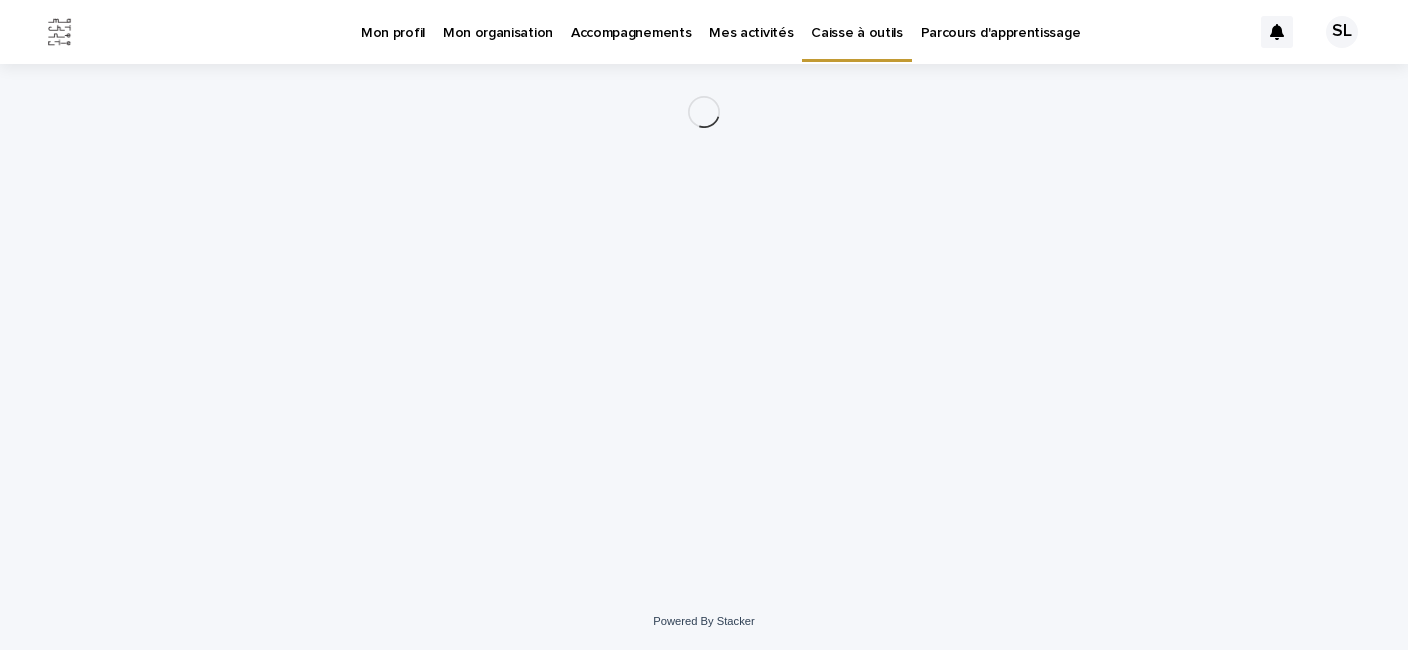 scroll, scrollTop: 0, scrollLeft: 0, axis: both 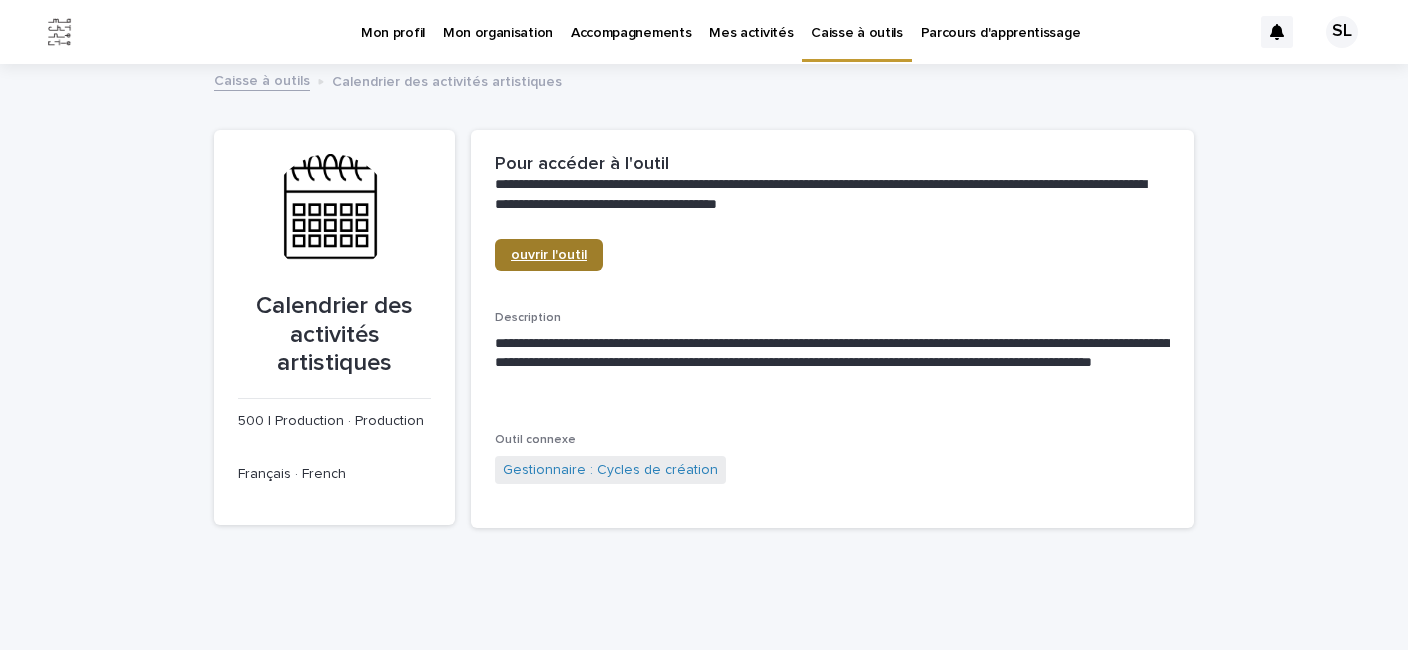 click on "ouvrir l'outil" at bounding box center (549, 255) 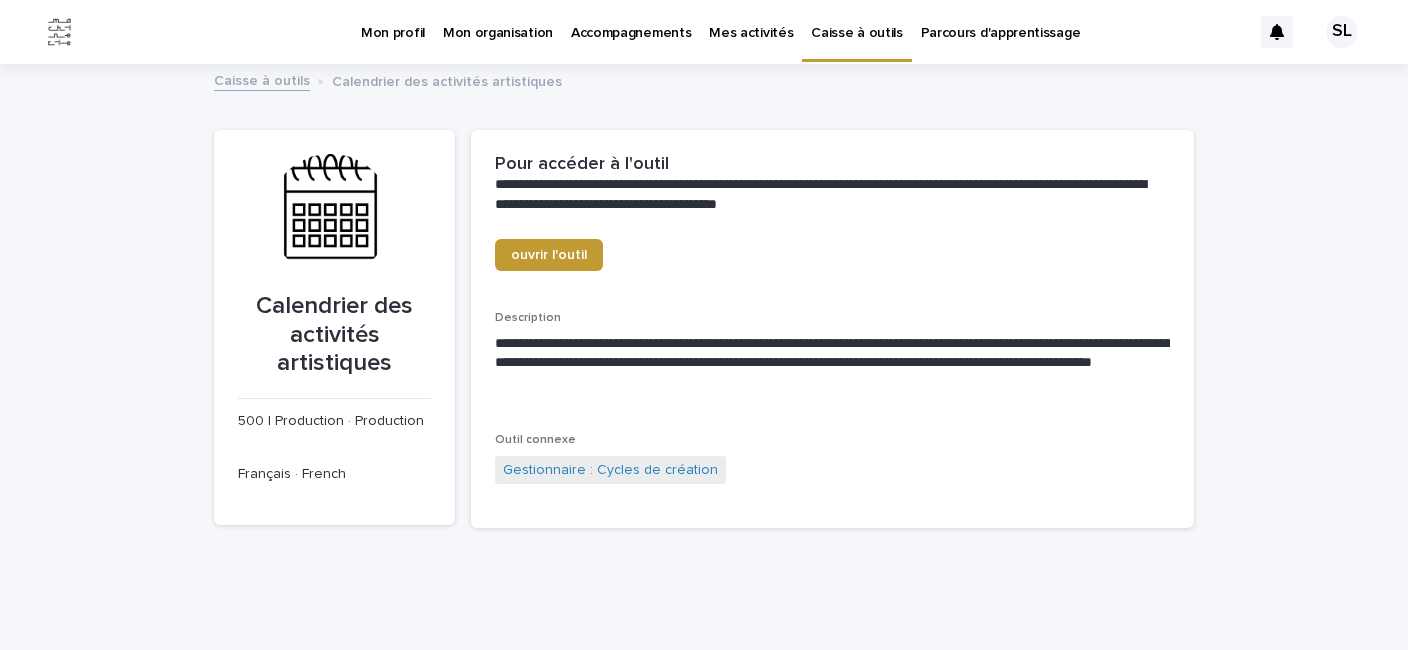 click on "Caisse à outils" at bounding box center [262, 79] 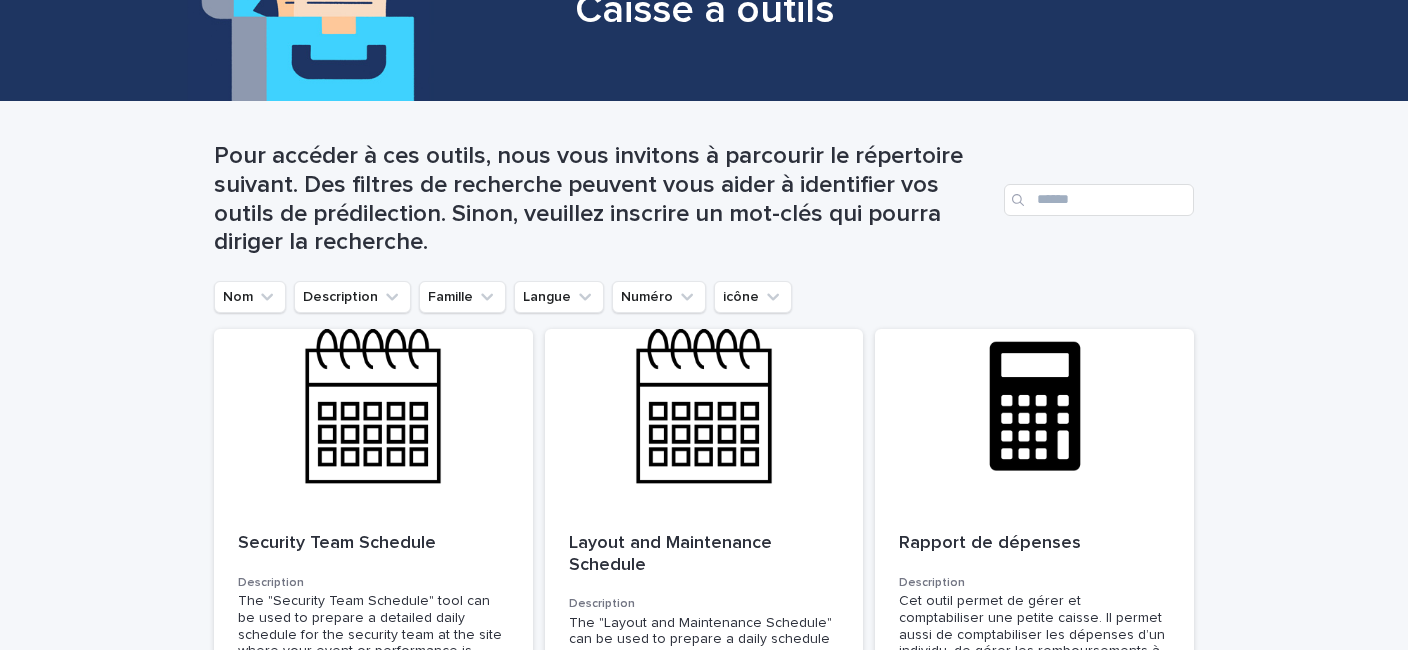 scroll, scrollTop: 168, scrollLeft: 0, axis: vertical 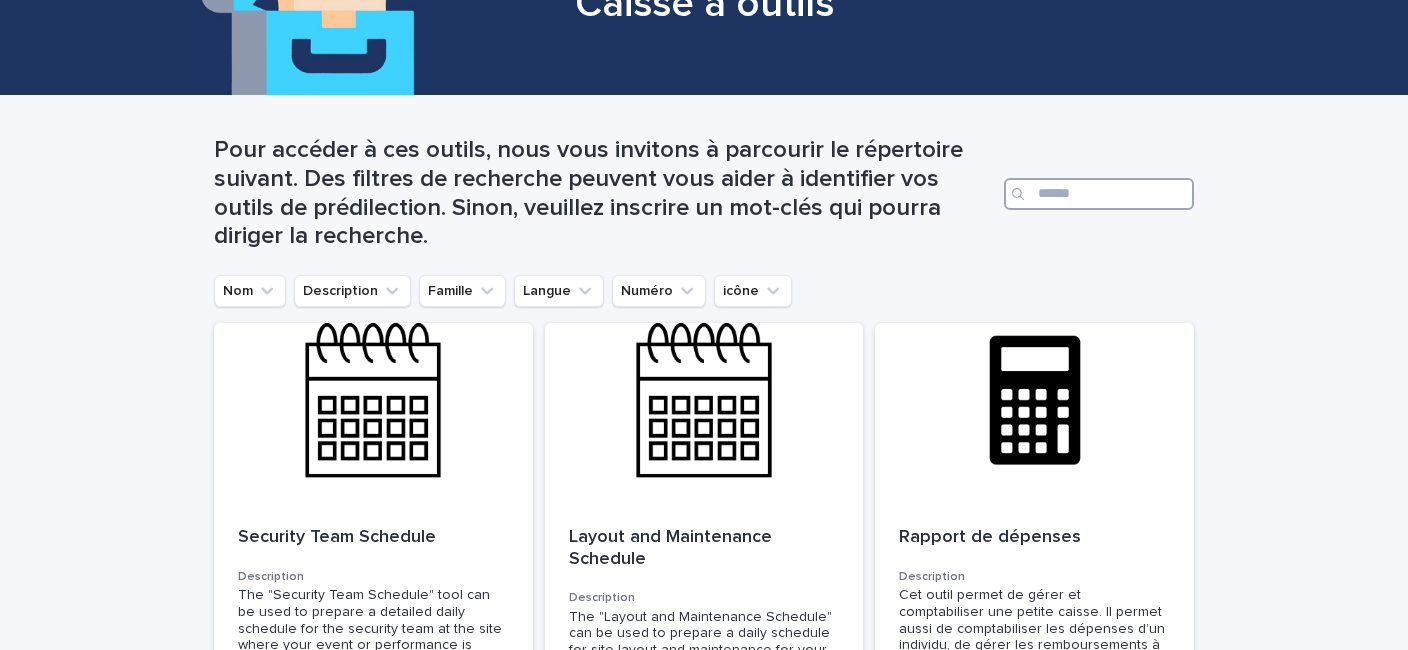 click at bounding box center (1099, 194) 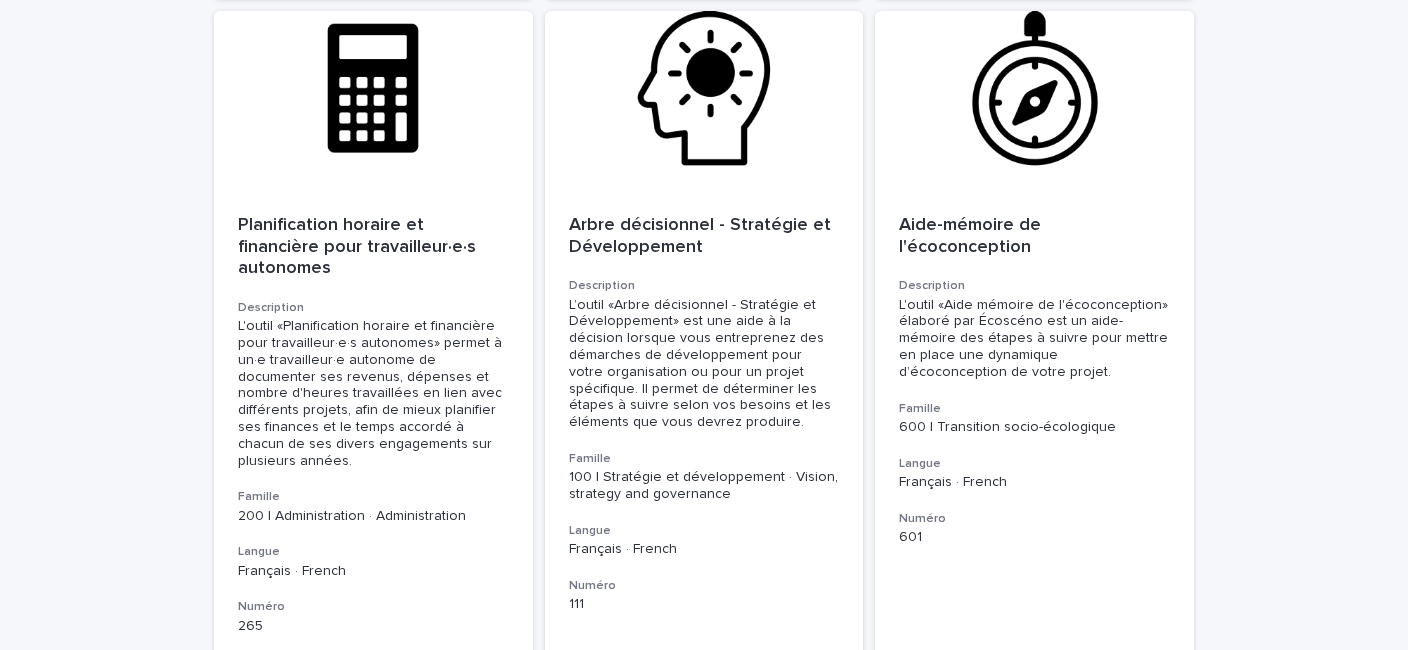 scroll, scrollTop: 6037, scrollLeft: 0, axis: vertical 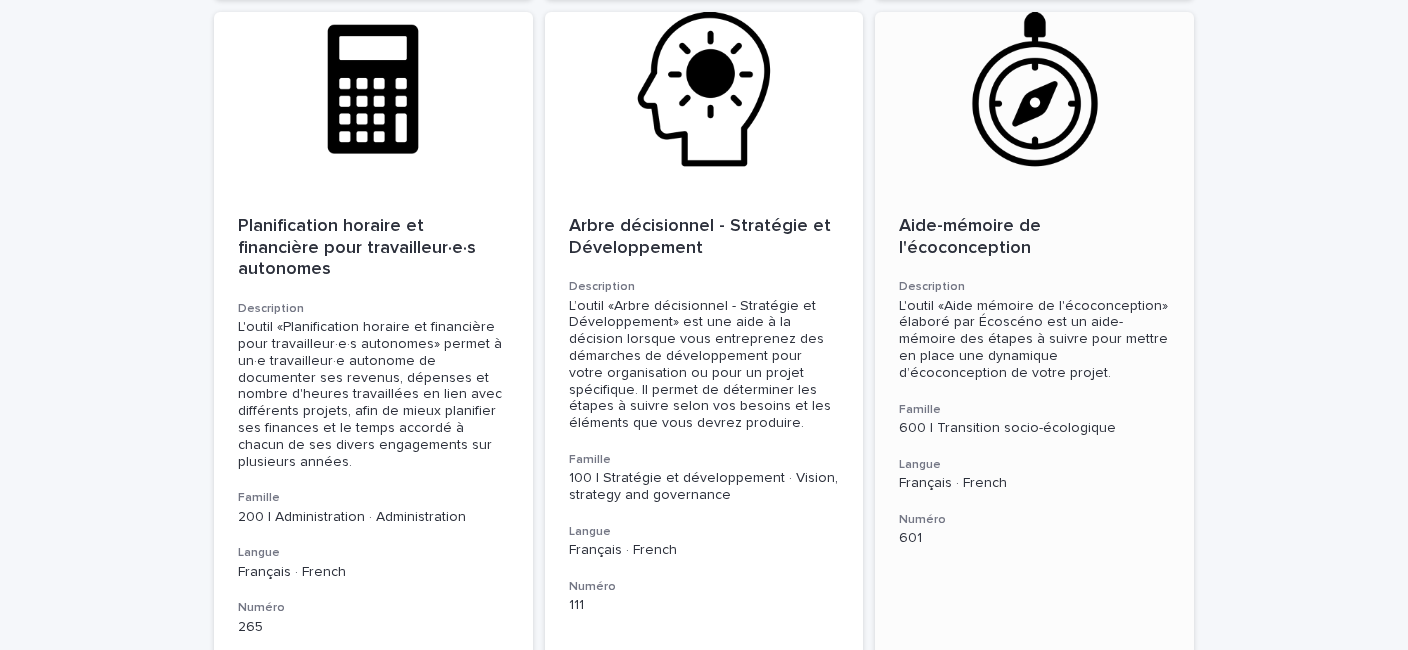 type on "******" 